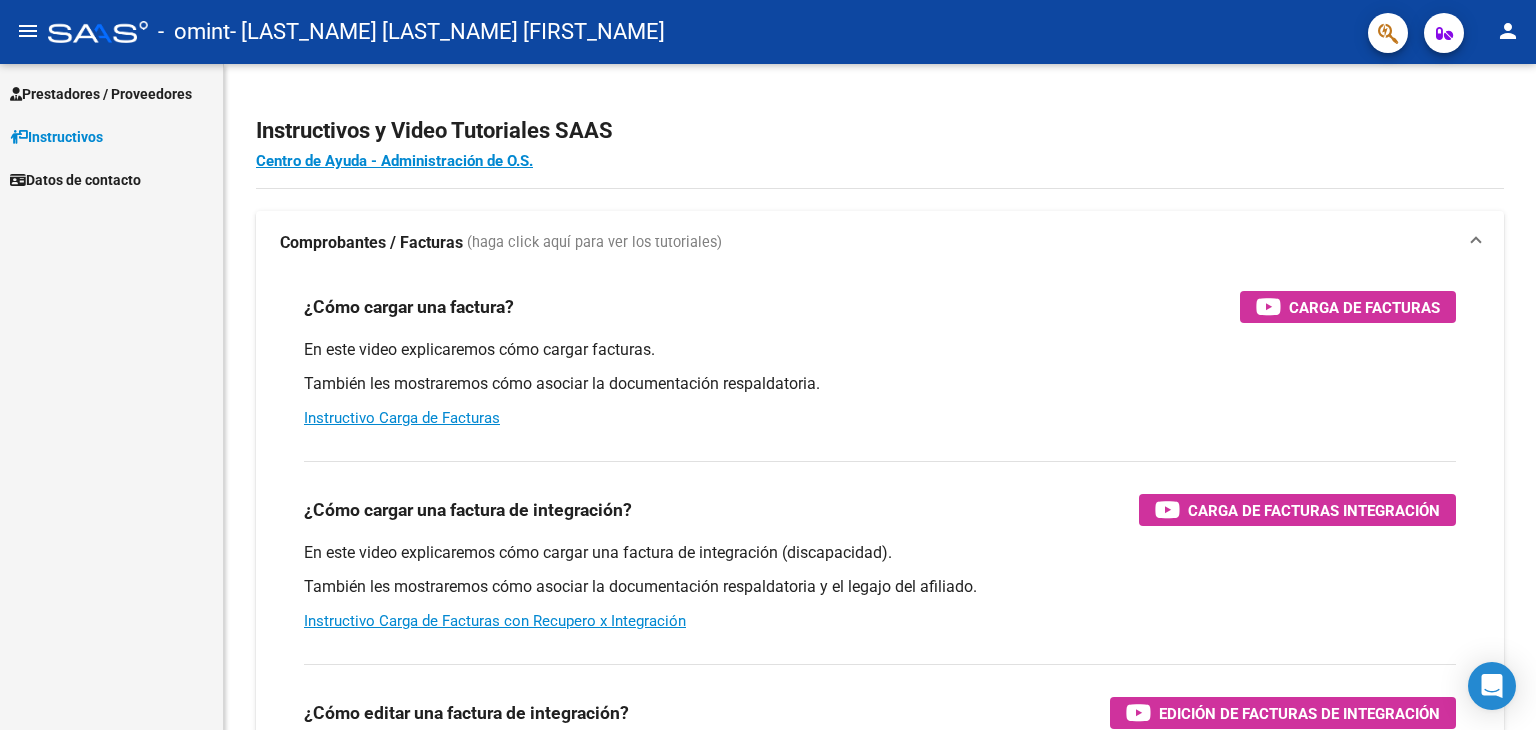 scroll, scrollTop: 0, scrollLeft: 0, axis: both 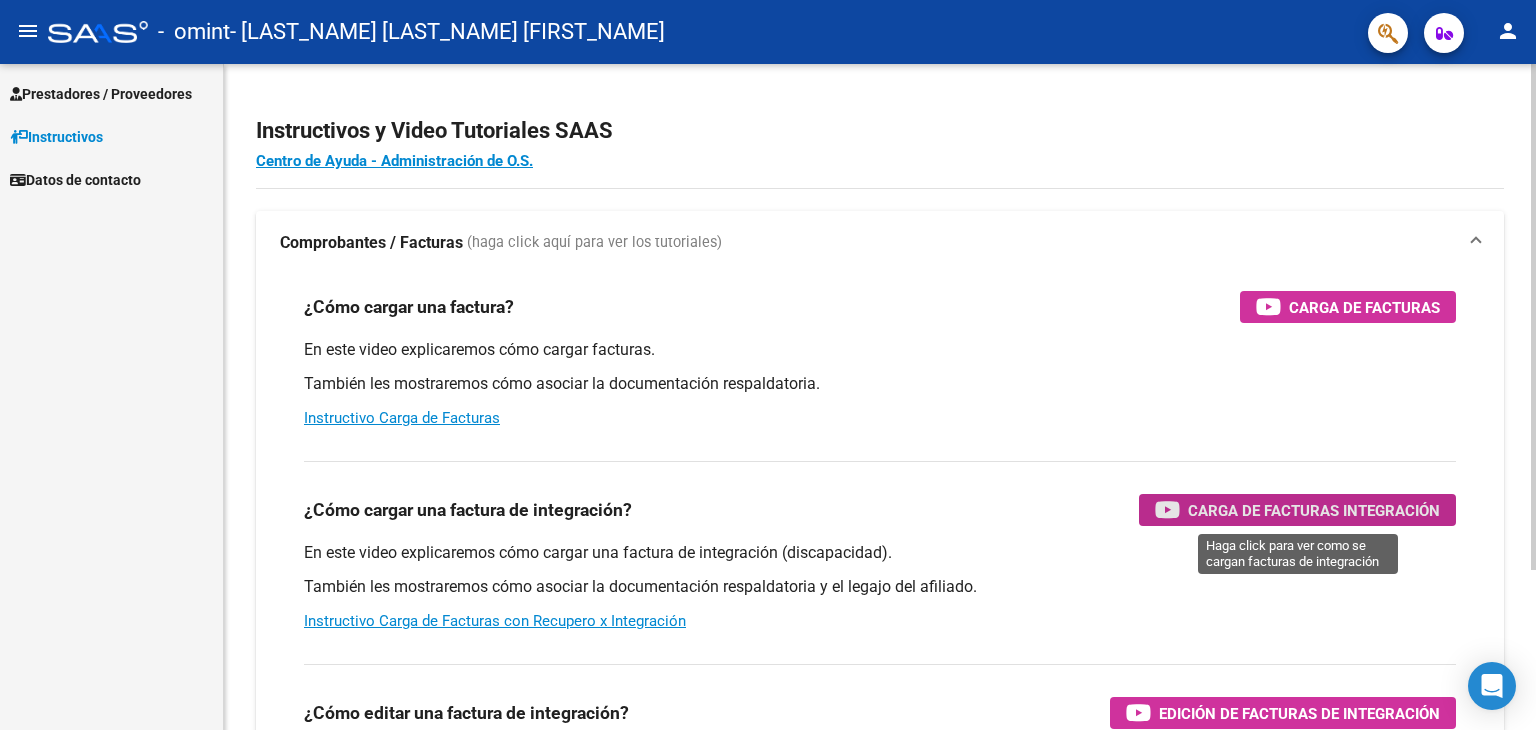 click on "Carga de Facturas Integración" at bounding box center (1314, 510) 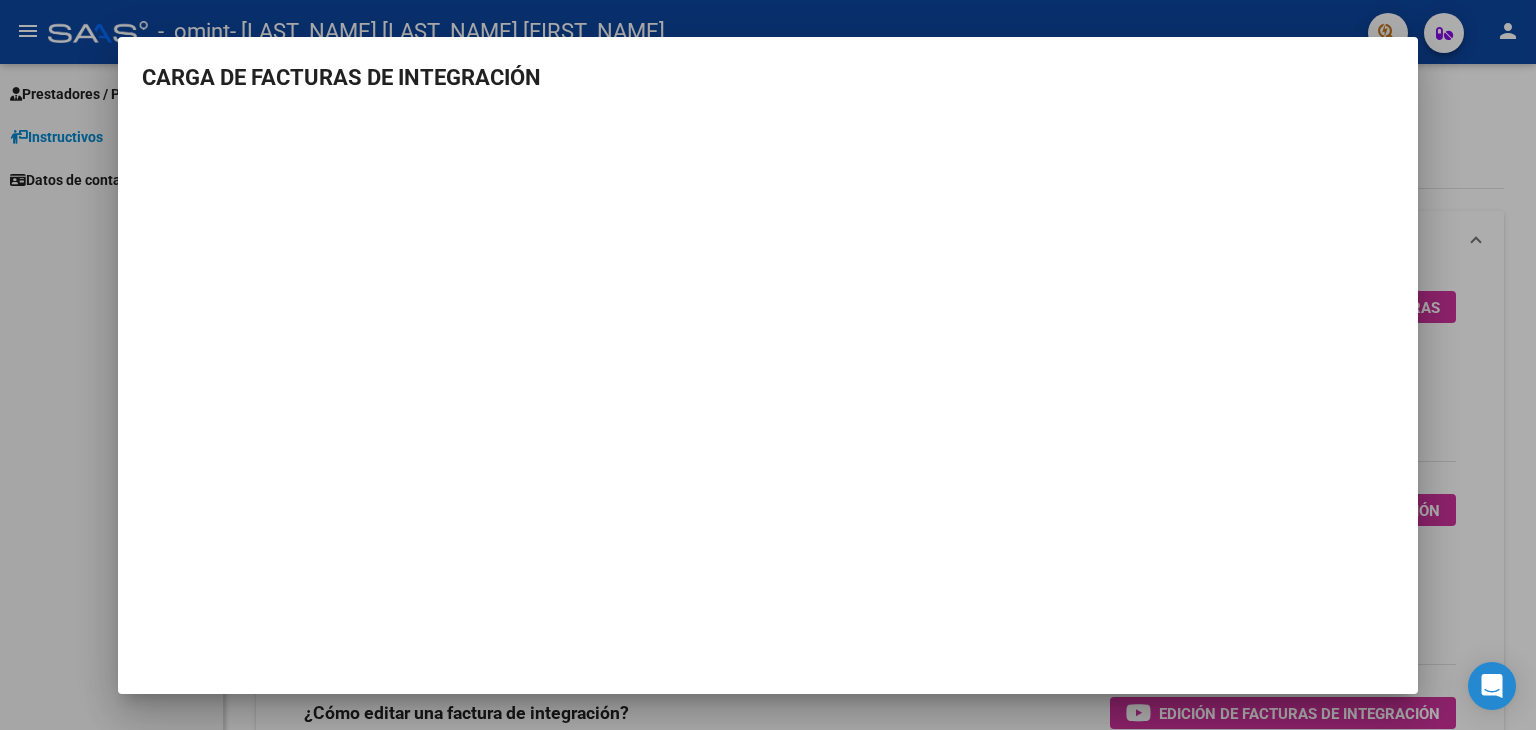 click at bounding box center [768, 365] 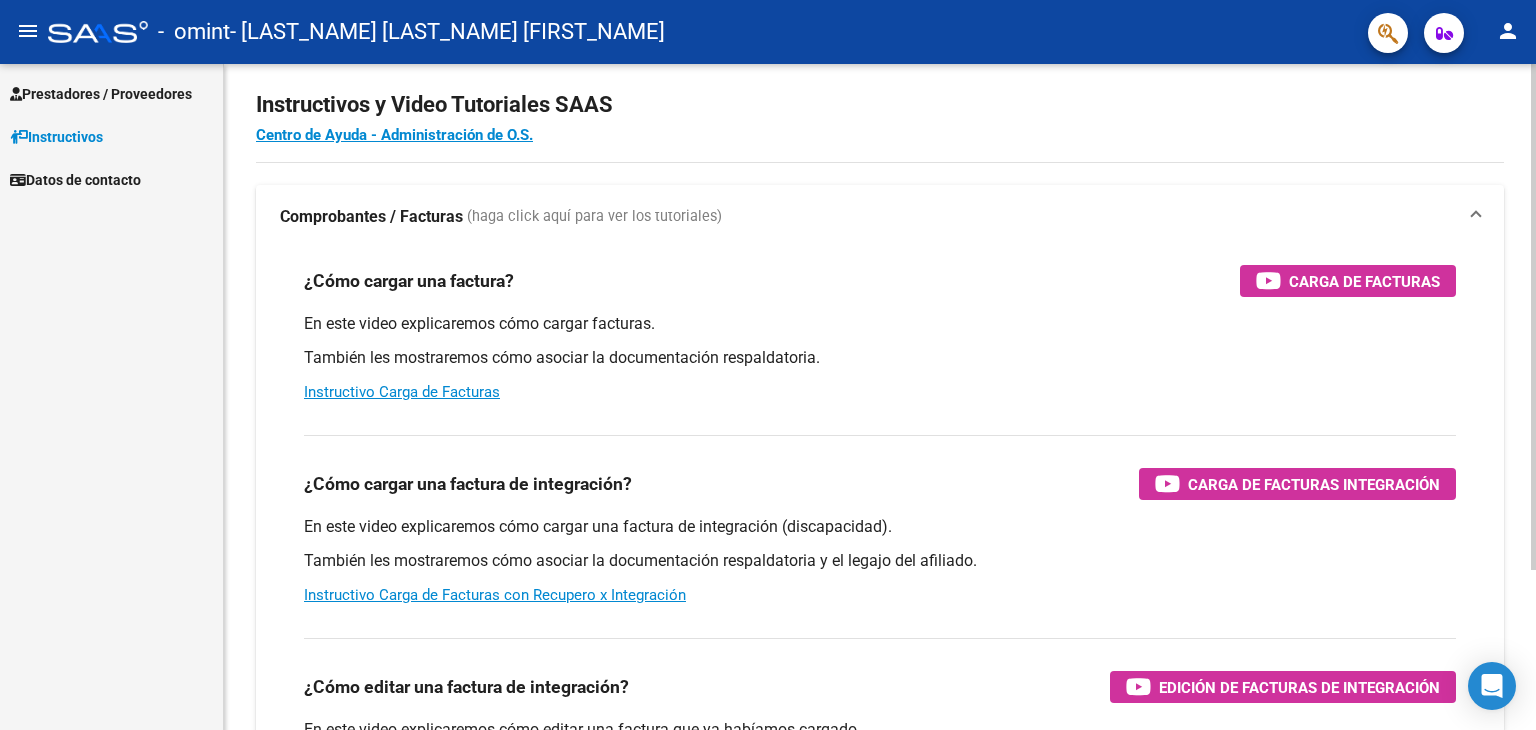 scroll, scrollTop: 0, scrollLeft: 0, axis: both 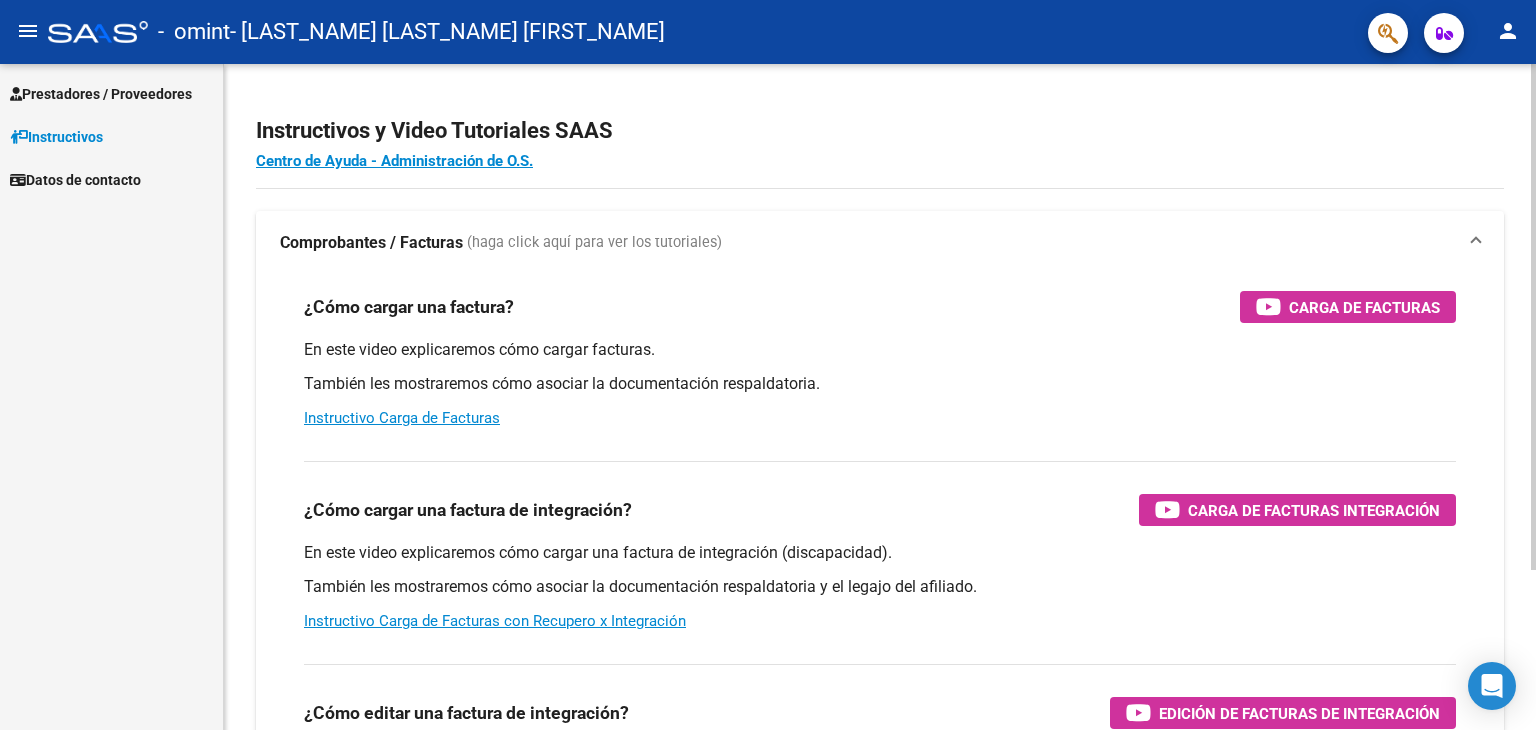click on "Instructivos y Video Tutoriales SAAS Centro de Ayuda - Administración de O.S. Comprobantes / Facturas     (haga click aquí para ver los tutoriales) ¿Cómo cargar una factura?    Carga de Facturas En este video explicaremos cómo cargar facturas. También les mostraremos cómo asociar la documentación respaldatoria. Instructivo Carga de Facturas ¿Cómo cargar una factura de integración?    Carga de Facturas Integración En este video explicaremos cómo cargar una factura de integración (discapacidad). También les mostraremos cómo asociar la documentación respaldatoria y el legajo del afiliado. Instructivo Carga de Facturas con Recupero x Integración ¿Cómo editar una factura de integración?    Edición de Facturas de integración En este video explicaremos cómo editar una factura que ya habíamos cargado. Les mostraremos cómo asociar la documentación respaldatoria y la trazabilidad." 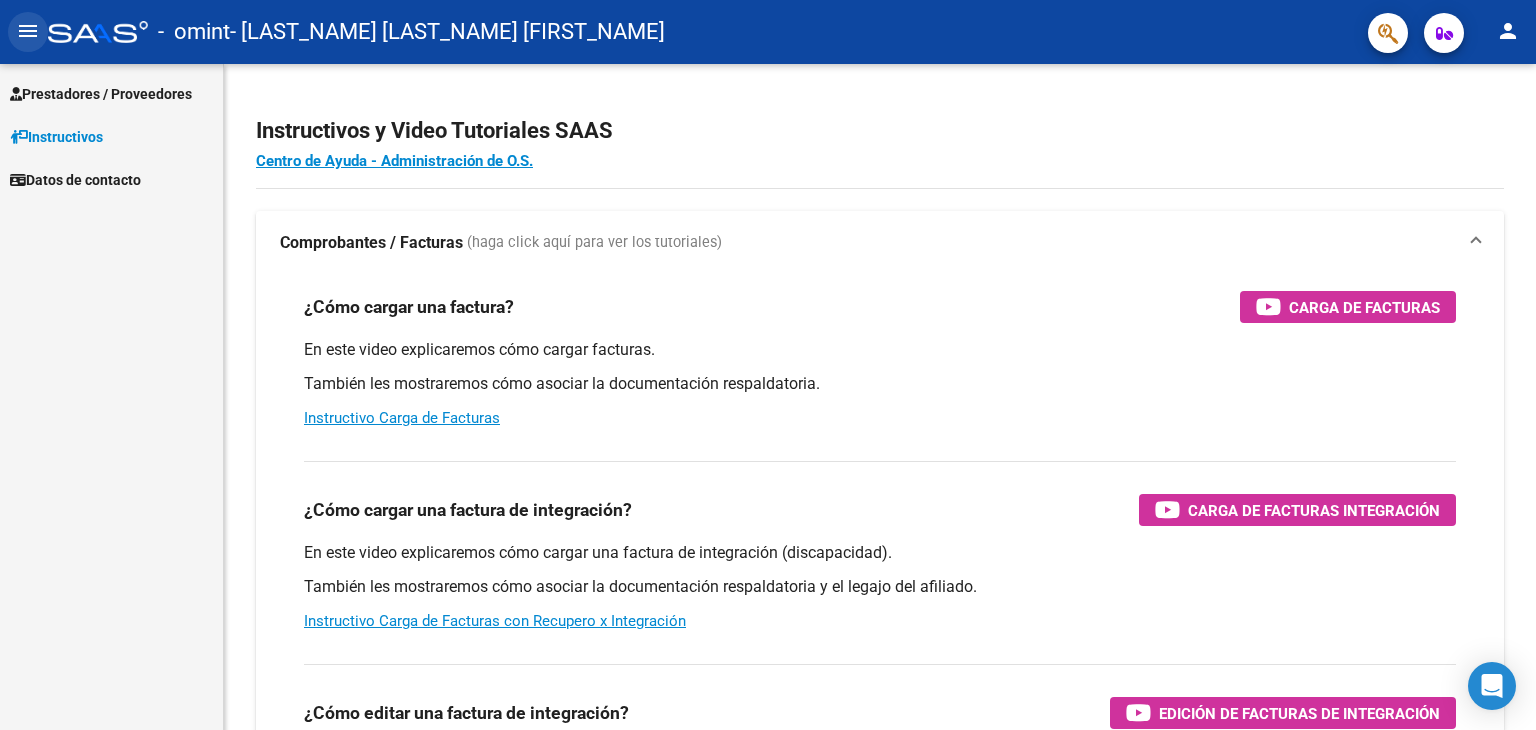 click on "menu" 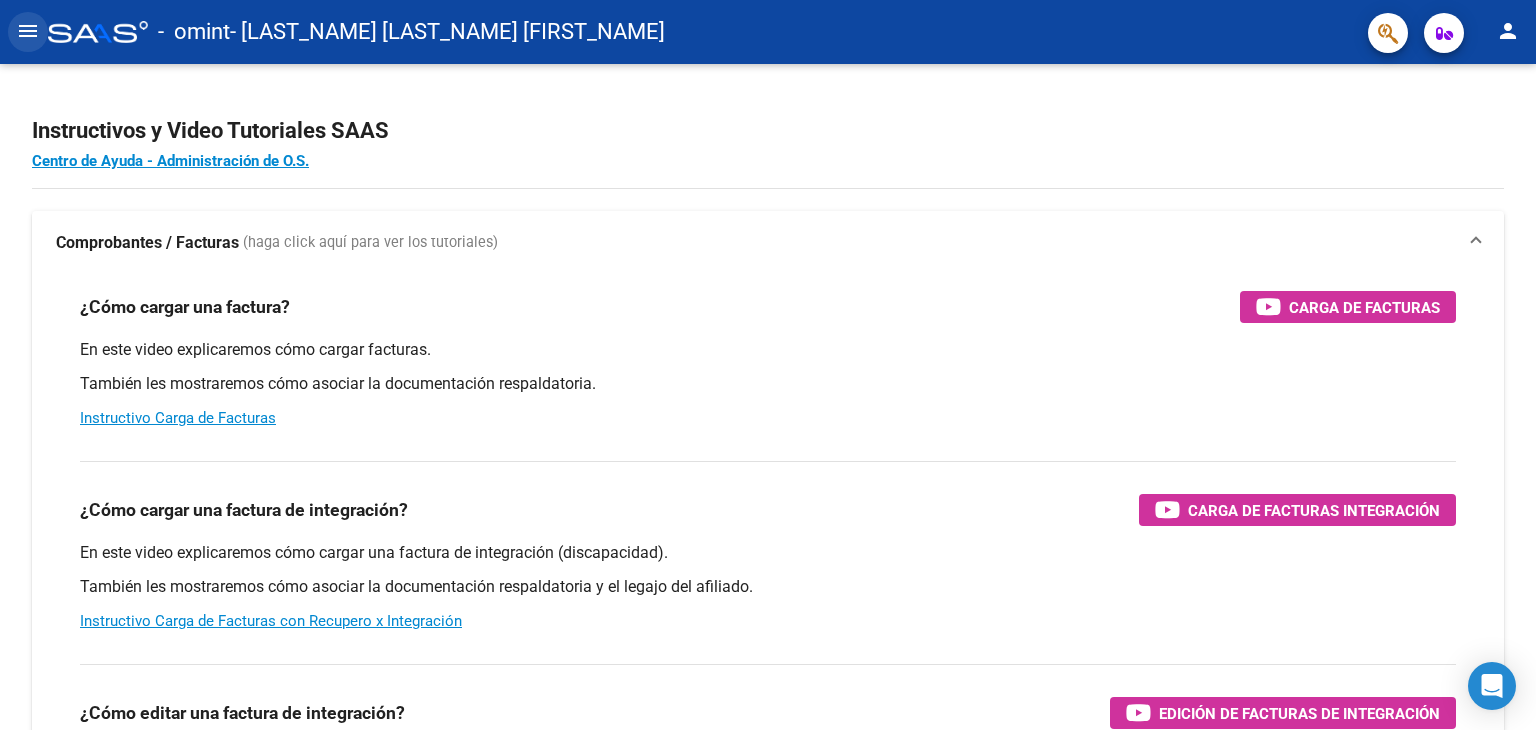 click on "menu" 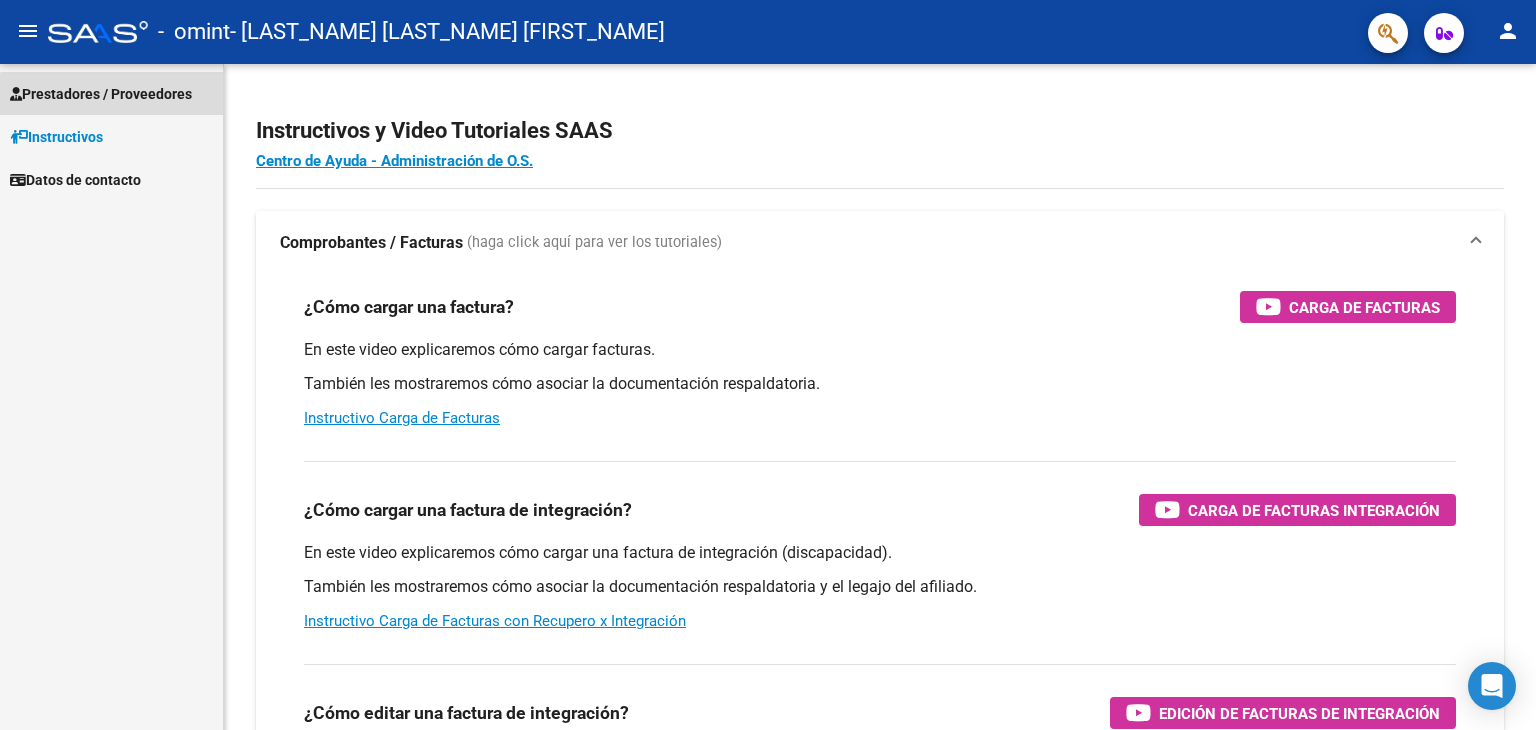 click on "Prestadores / Proveedores" at bounding box center (101, 94) 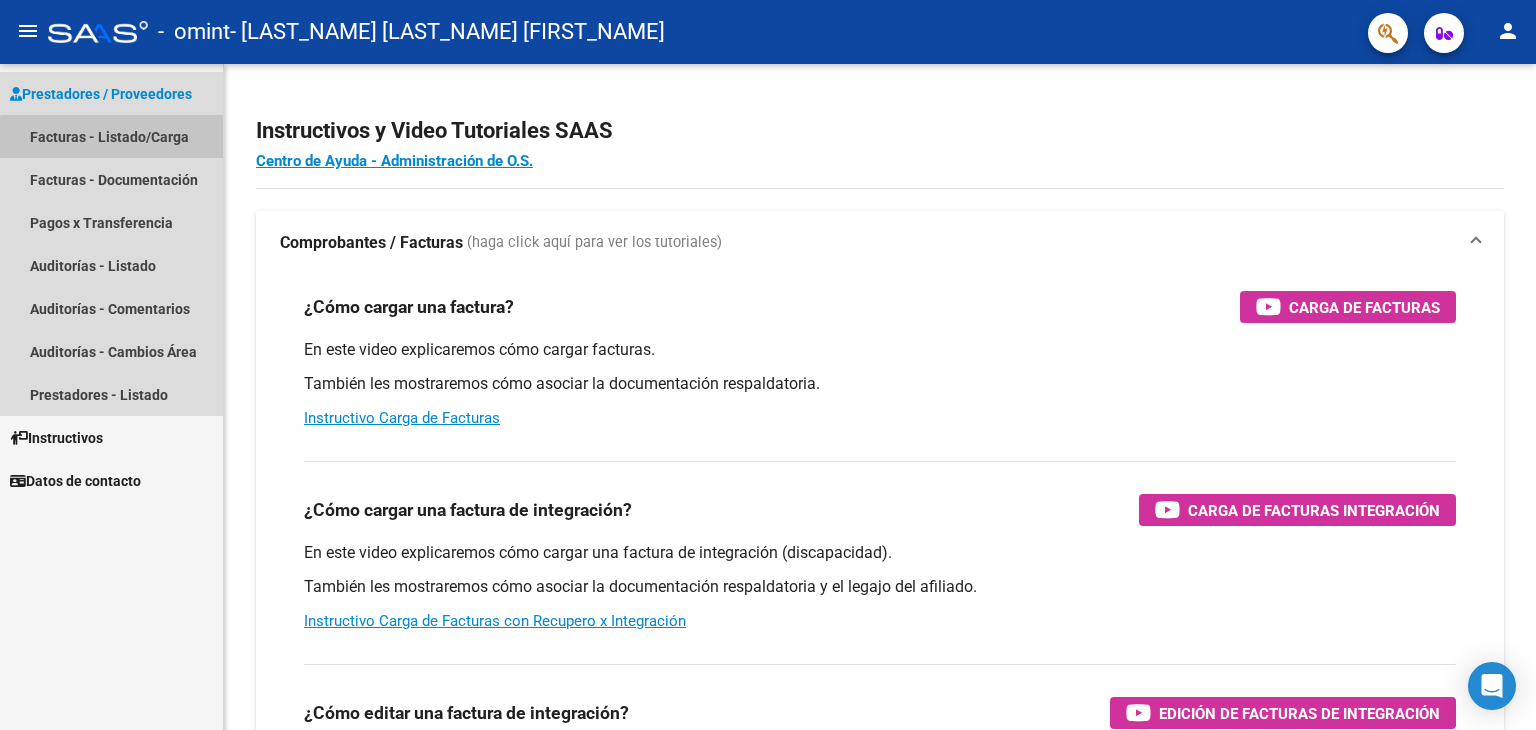 click on "Facturas - Listado/Carga" at bounding box center (111, 136) 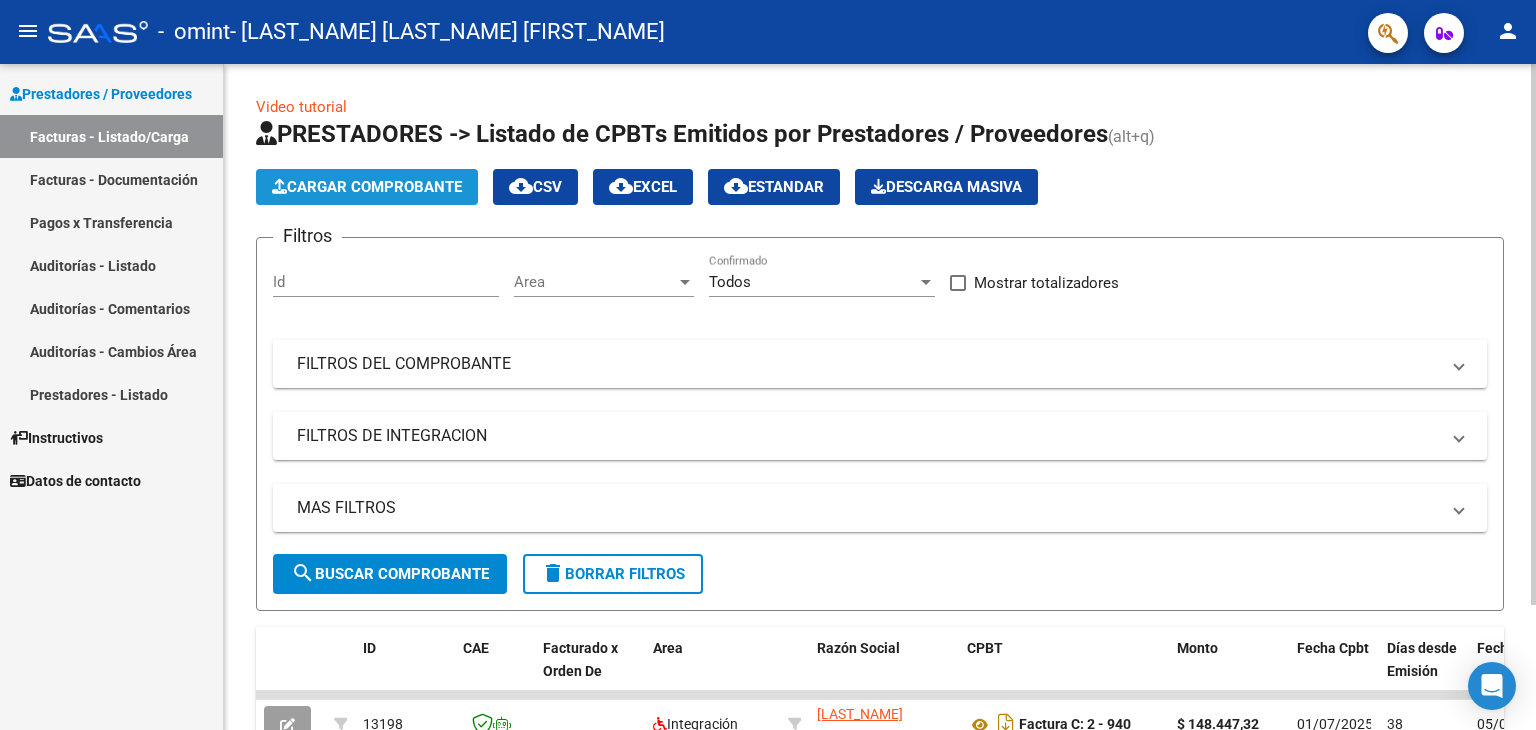 click on "Cargar Comprobante" 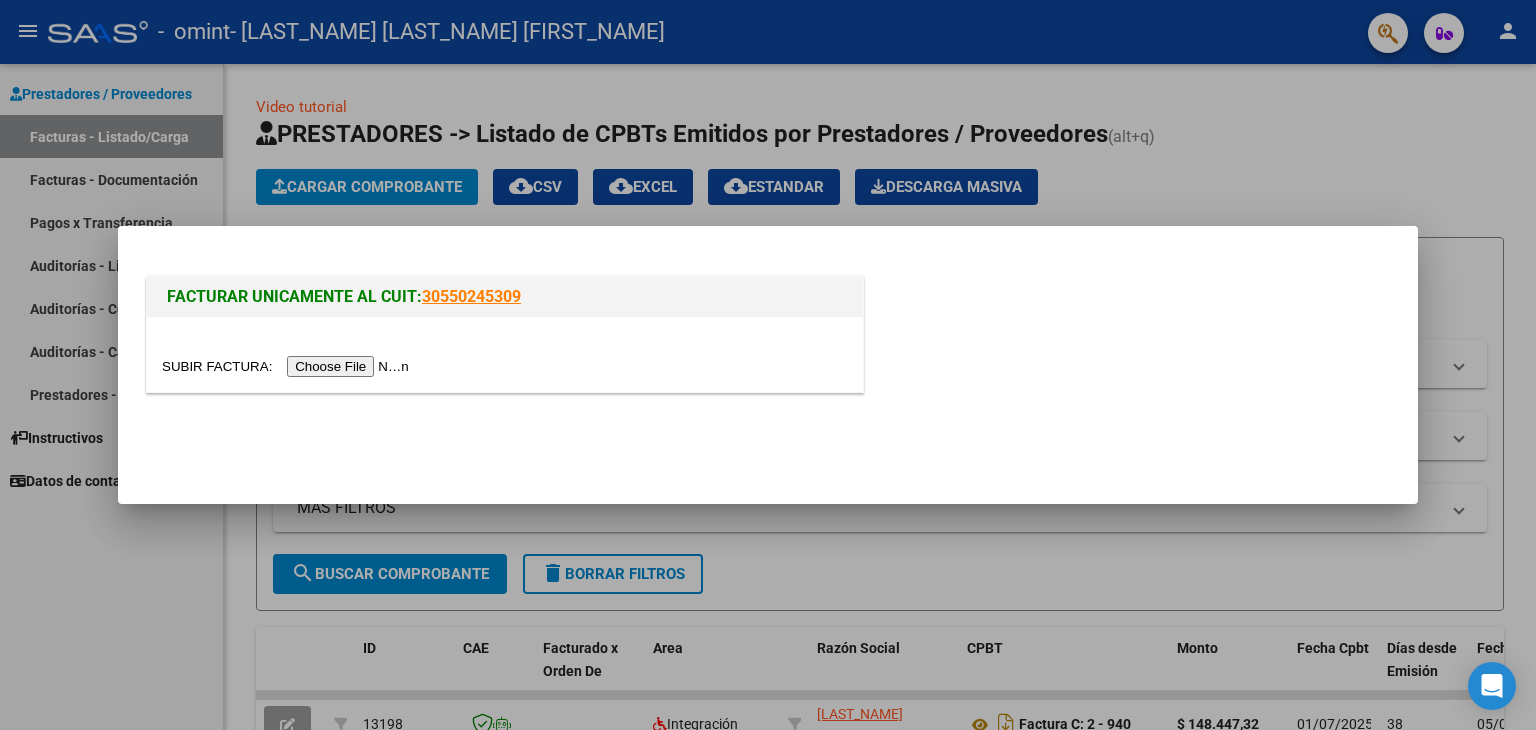 click at bounding box center (768, 365) 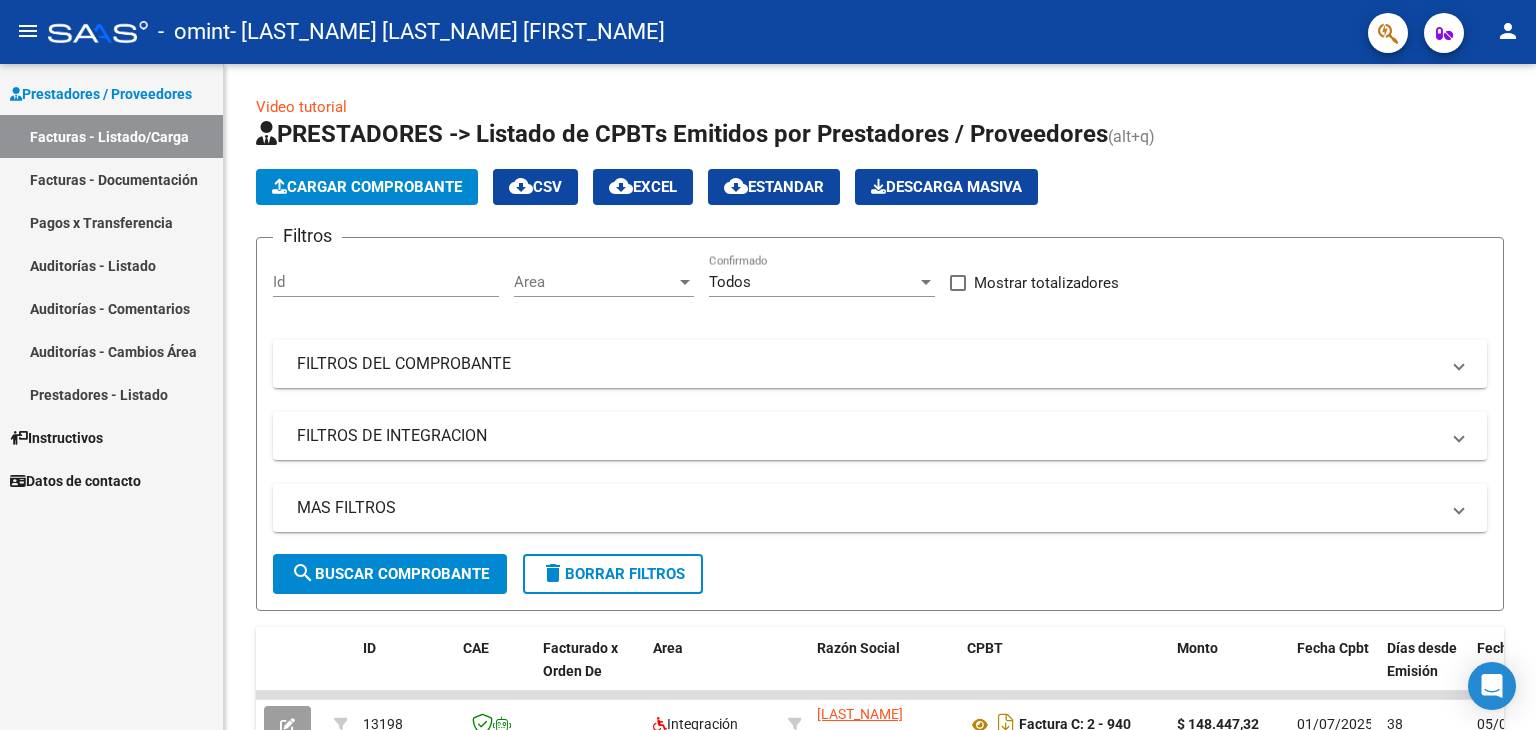 click on "Instructivos" at bounding box center (56, 438) 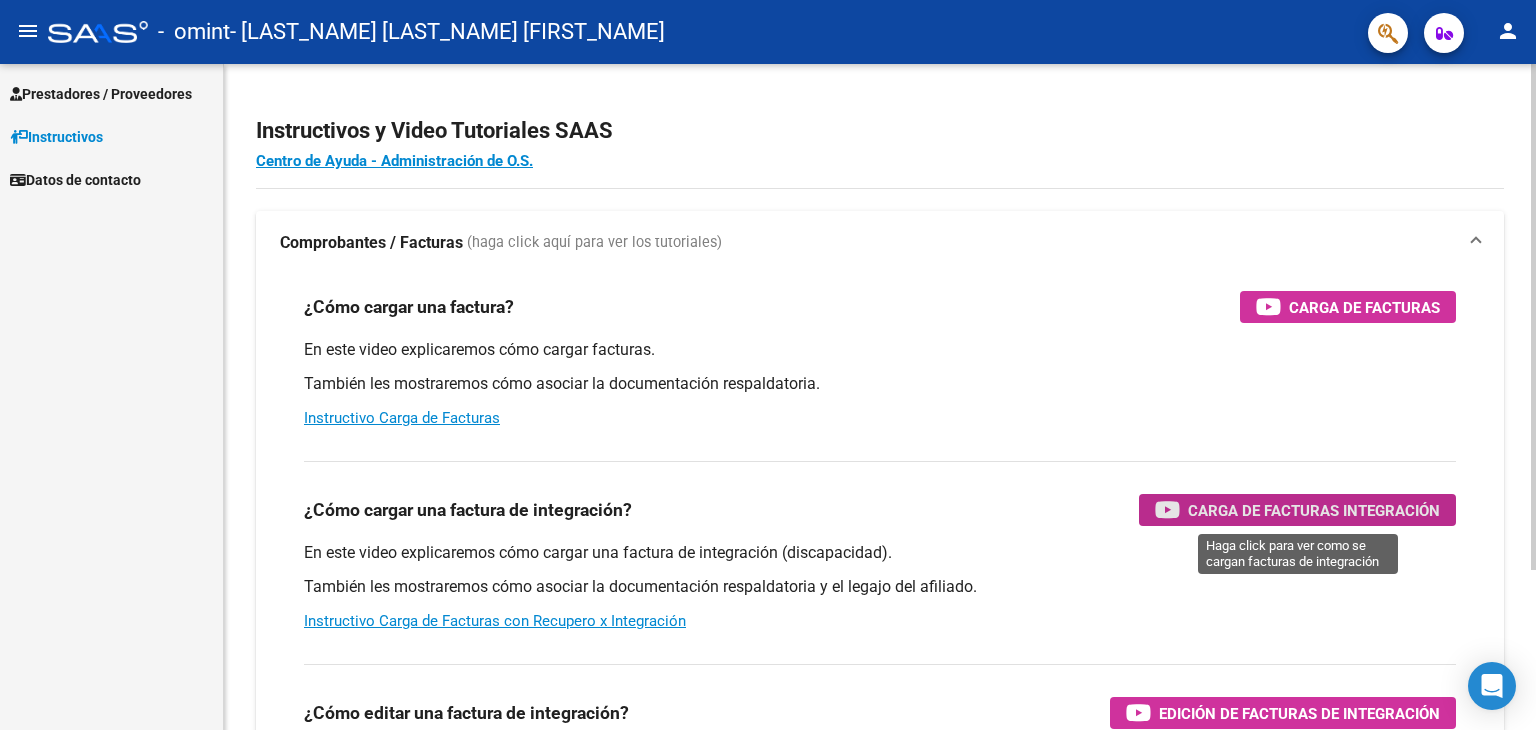 click on "Carga de Facturas Integración" at bounding box center [1314, 510] 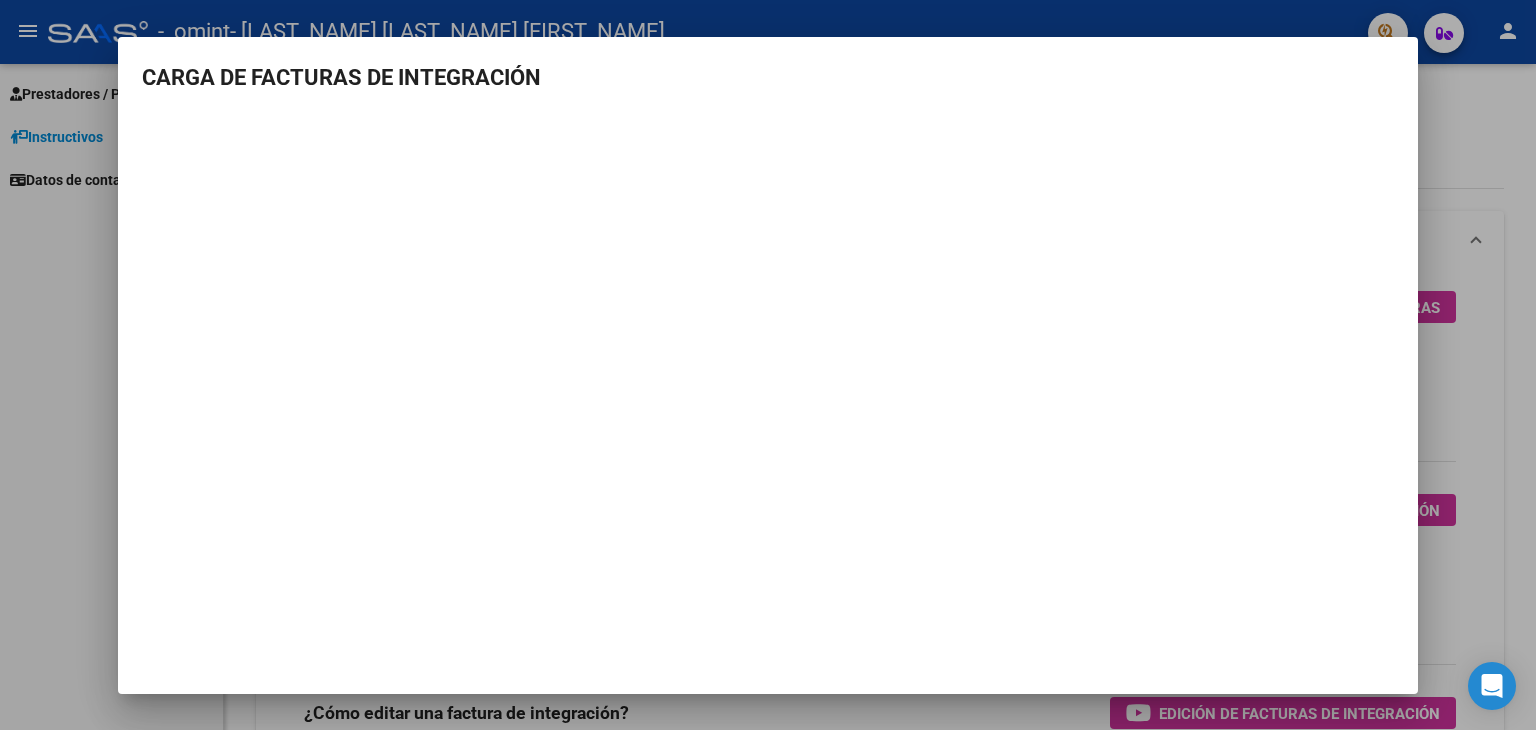 click at bounding box center (768, 365) 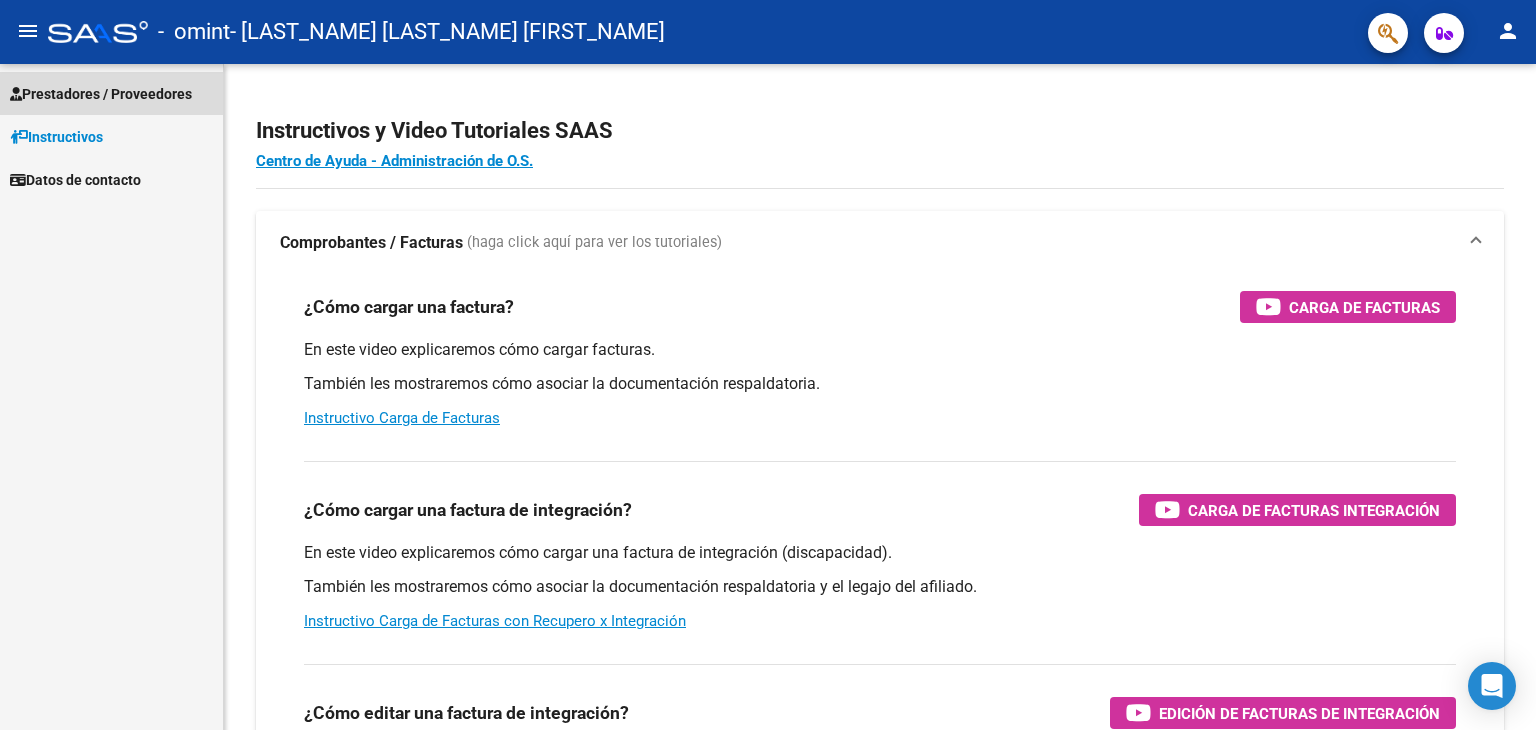 click on "Prestadores / Proveedores" at bounding box center (111, 93) 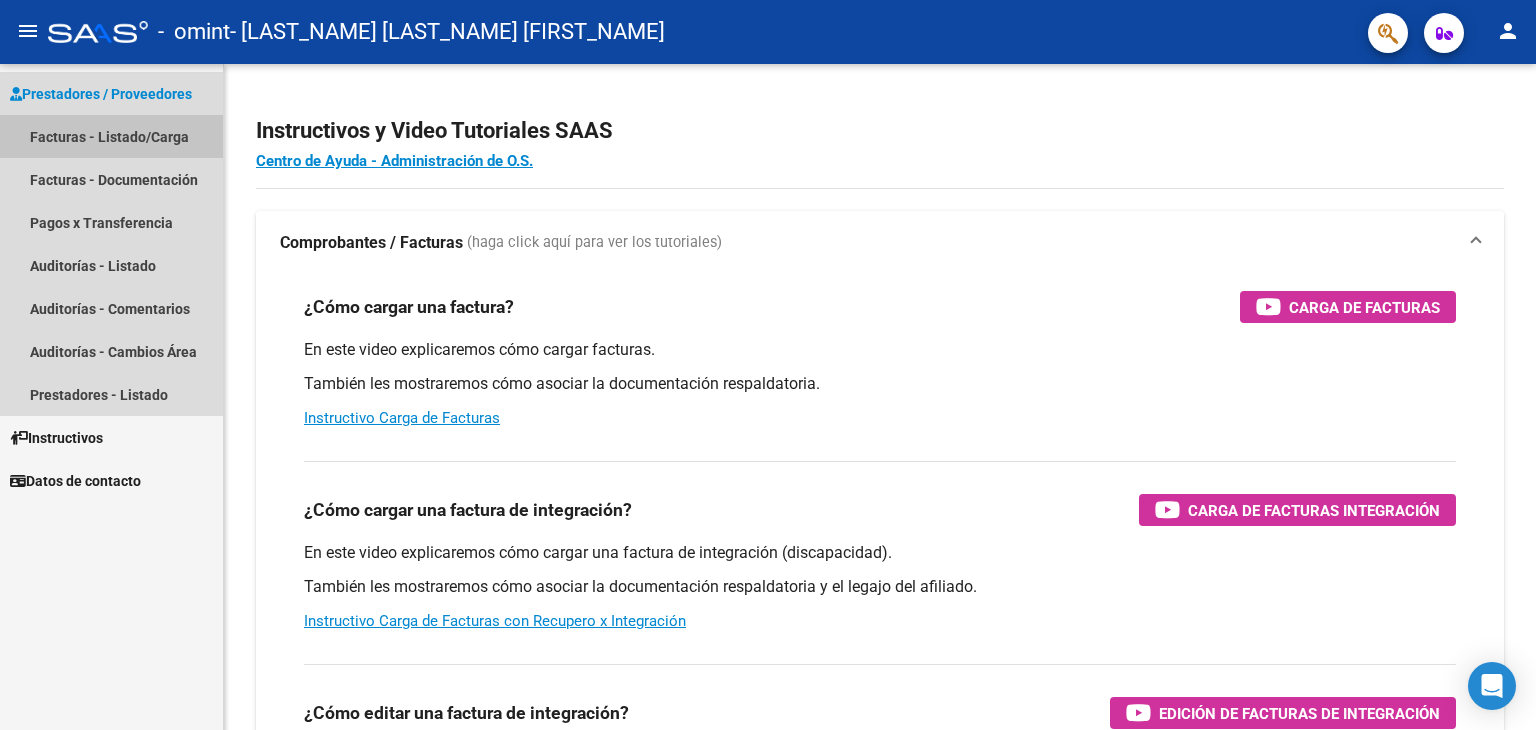 click on "Facturas - Listado/Carga" at bounding box center [111, 136] 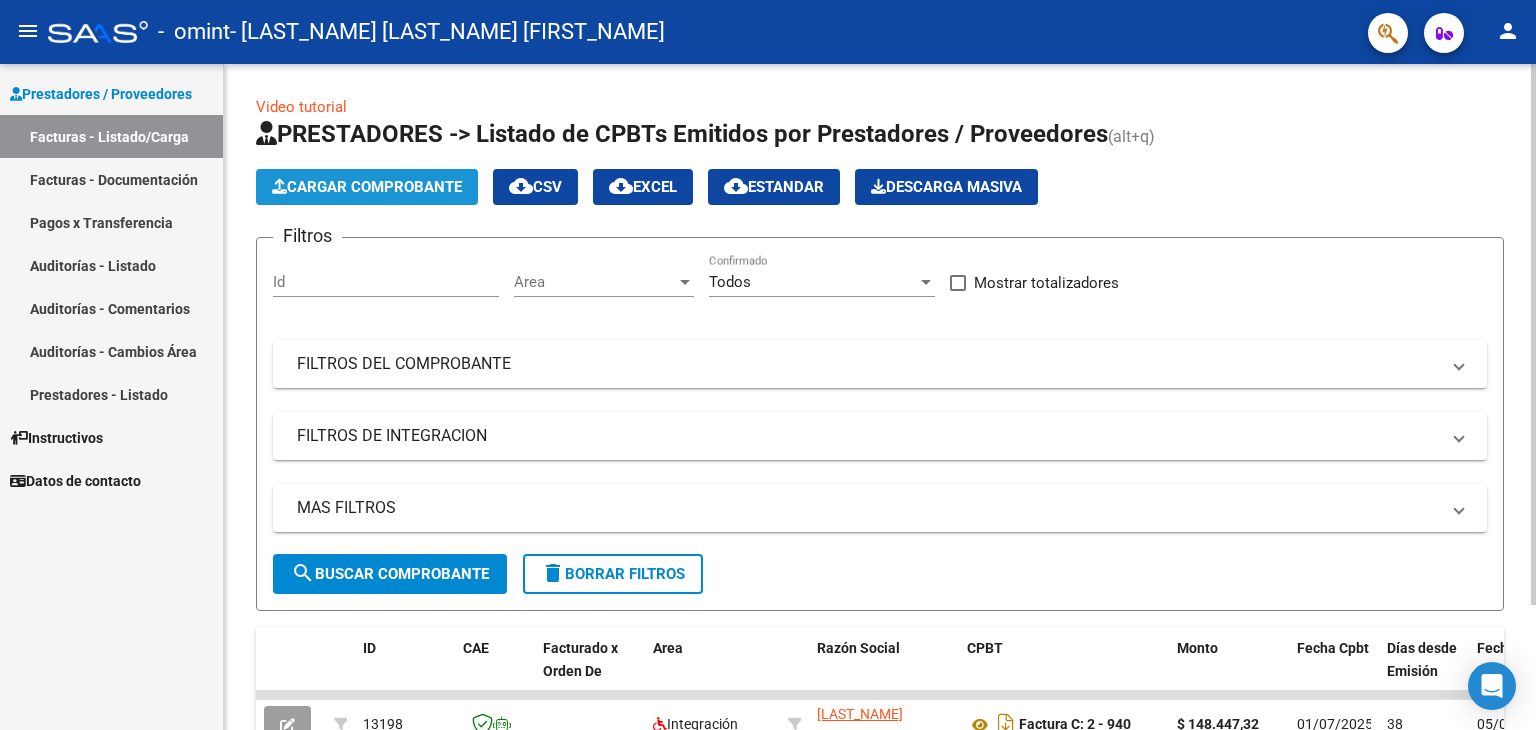 click on "Cargar Comprobante" 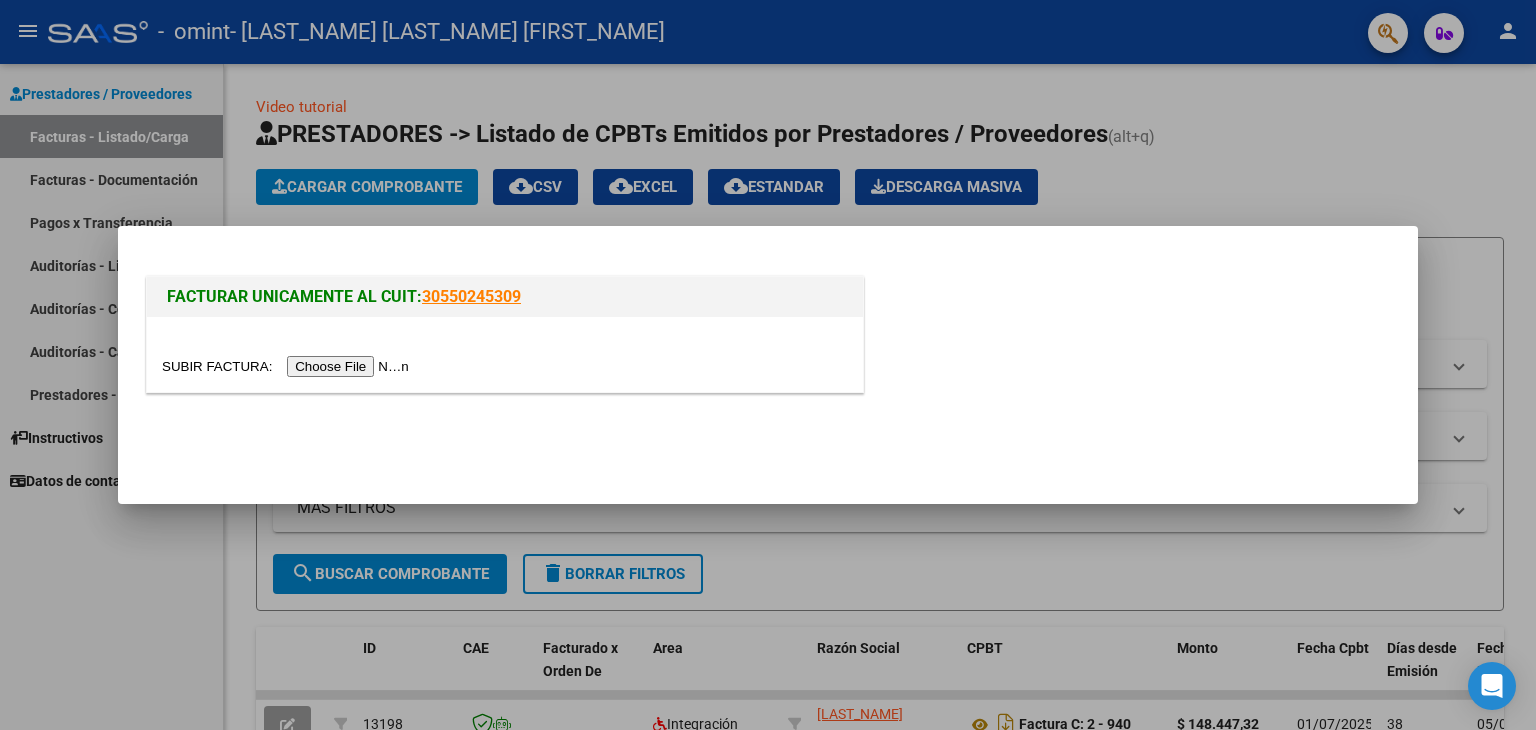 click at bounding box center (288, 366) 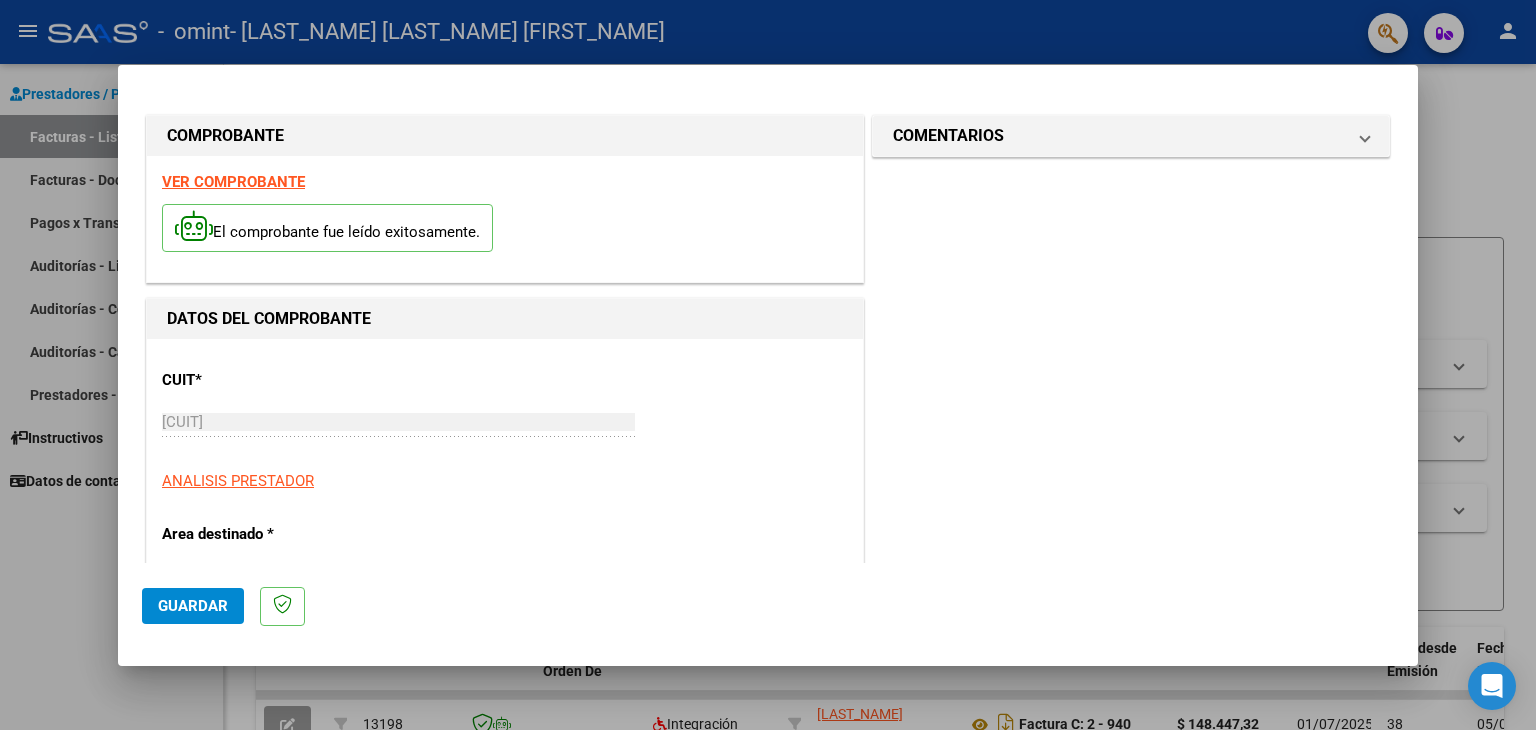 click on "VER COMPROBANTE" at bounding box center (233, 182) 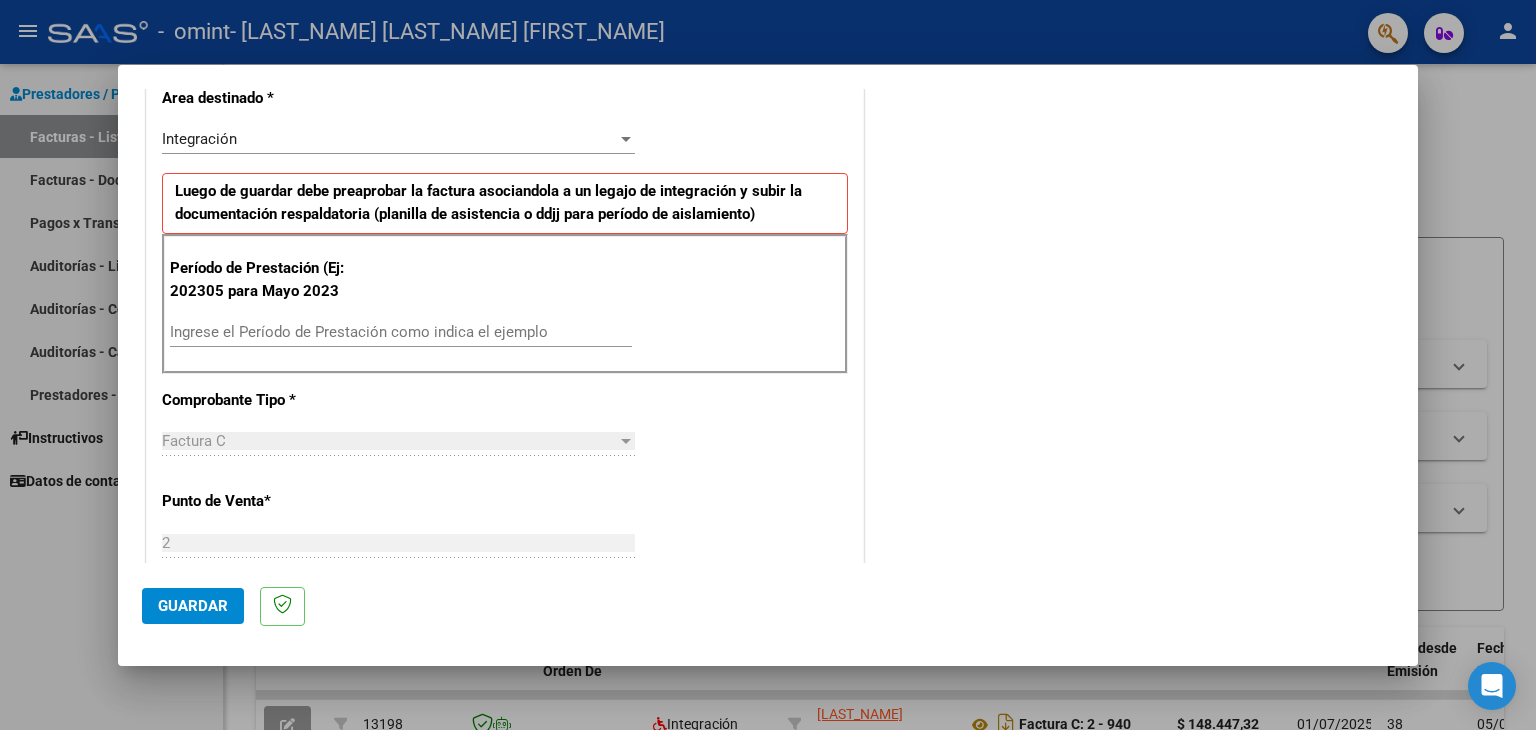 scroll, scrollTop: 442, scrollLeft: 0, axis: vertical 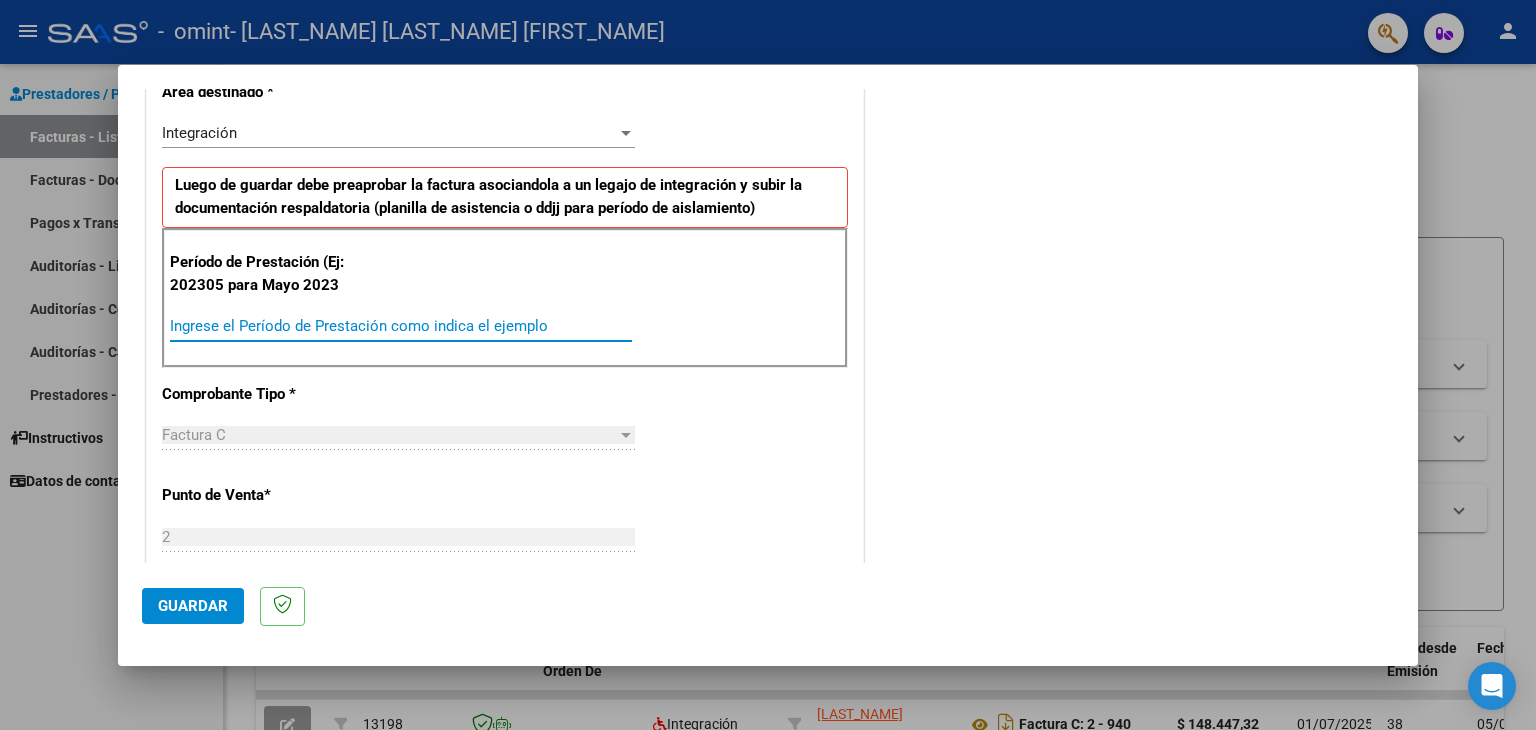 click on "Ingrese el Período de Prestación como indica el ejemplo" at bounding box center [401, 326] 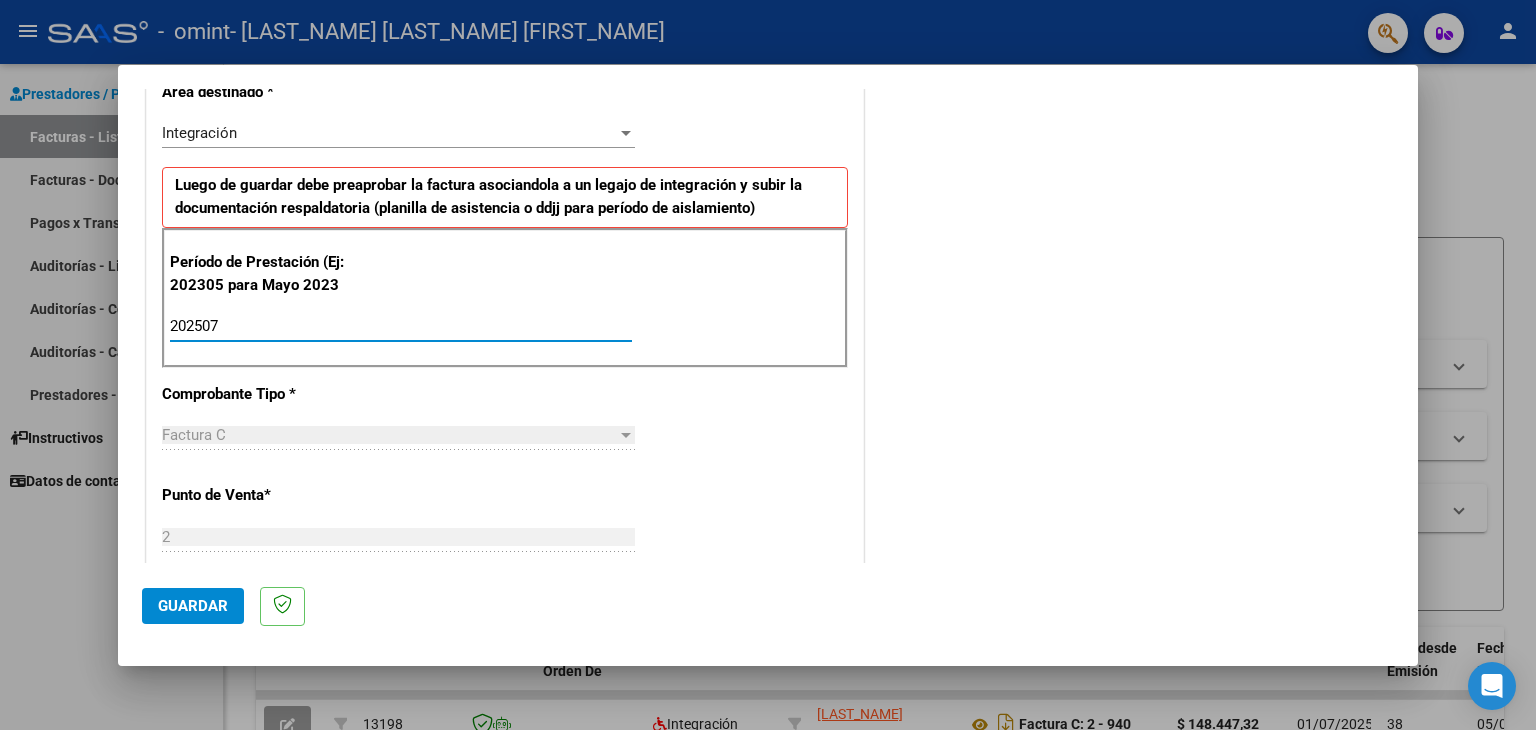 type on "202507" 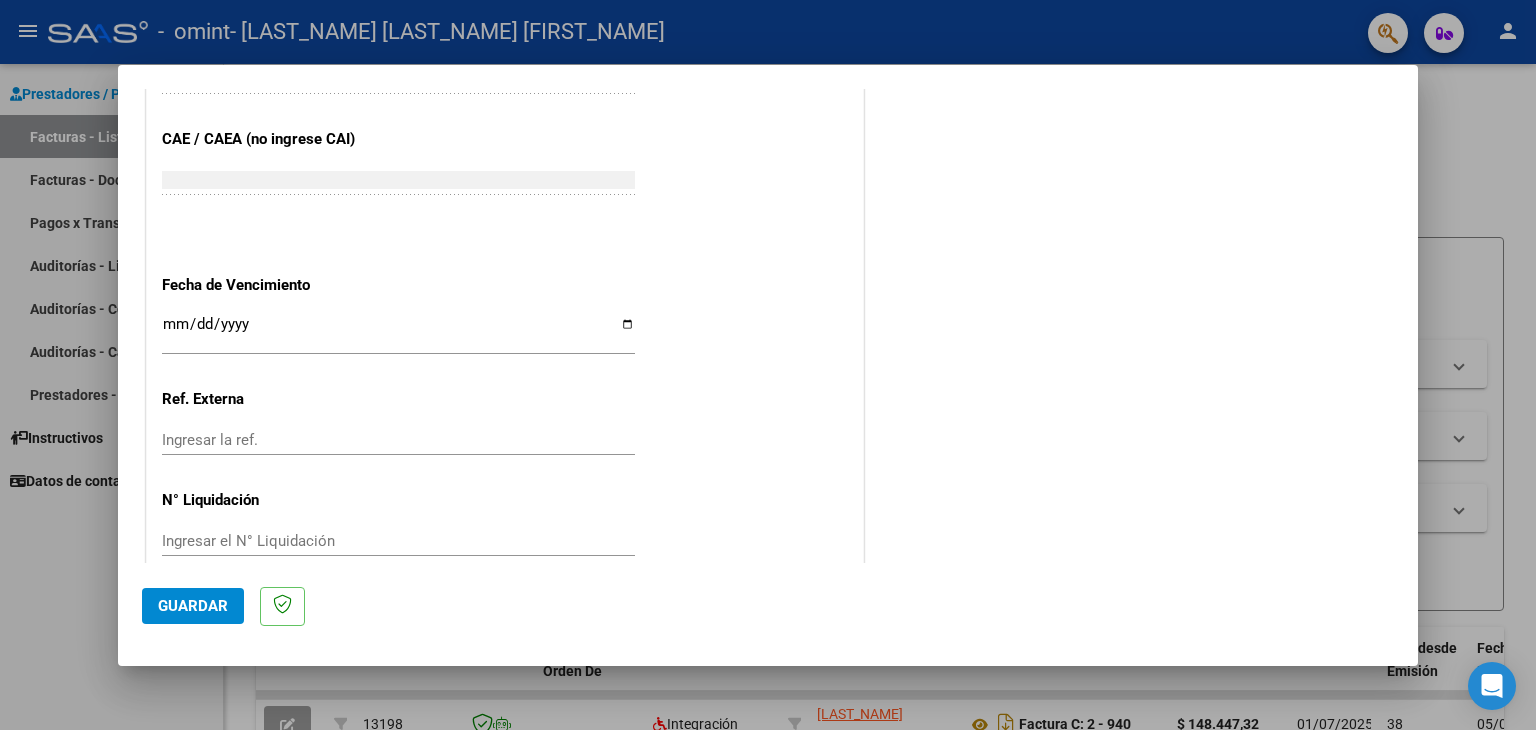 scroll, scrollTop: 1224, scrollLeft: 0, axis: vertical 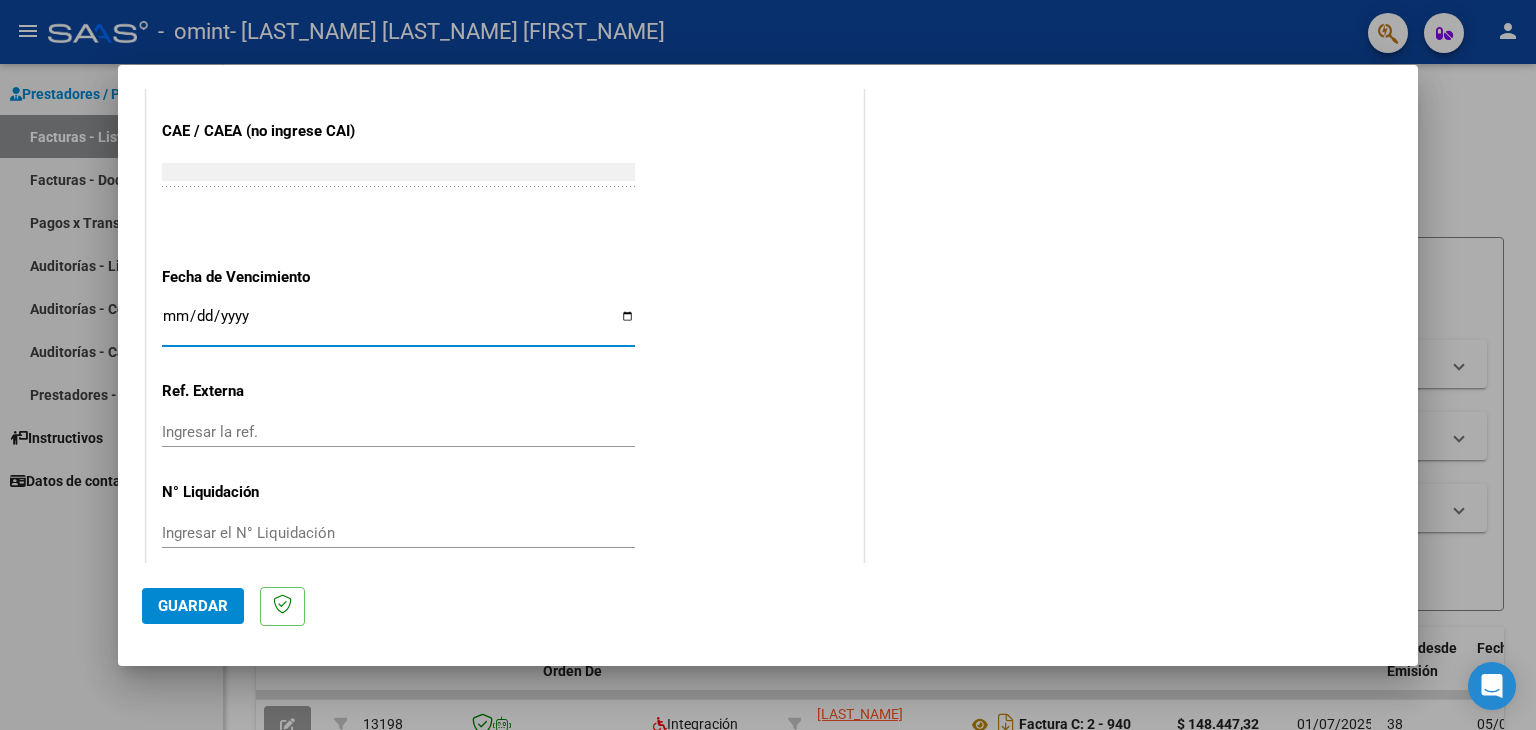 click on "Ingresar la fecha" at bounding box center (398, 324) 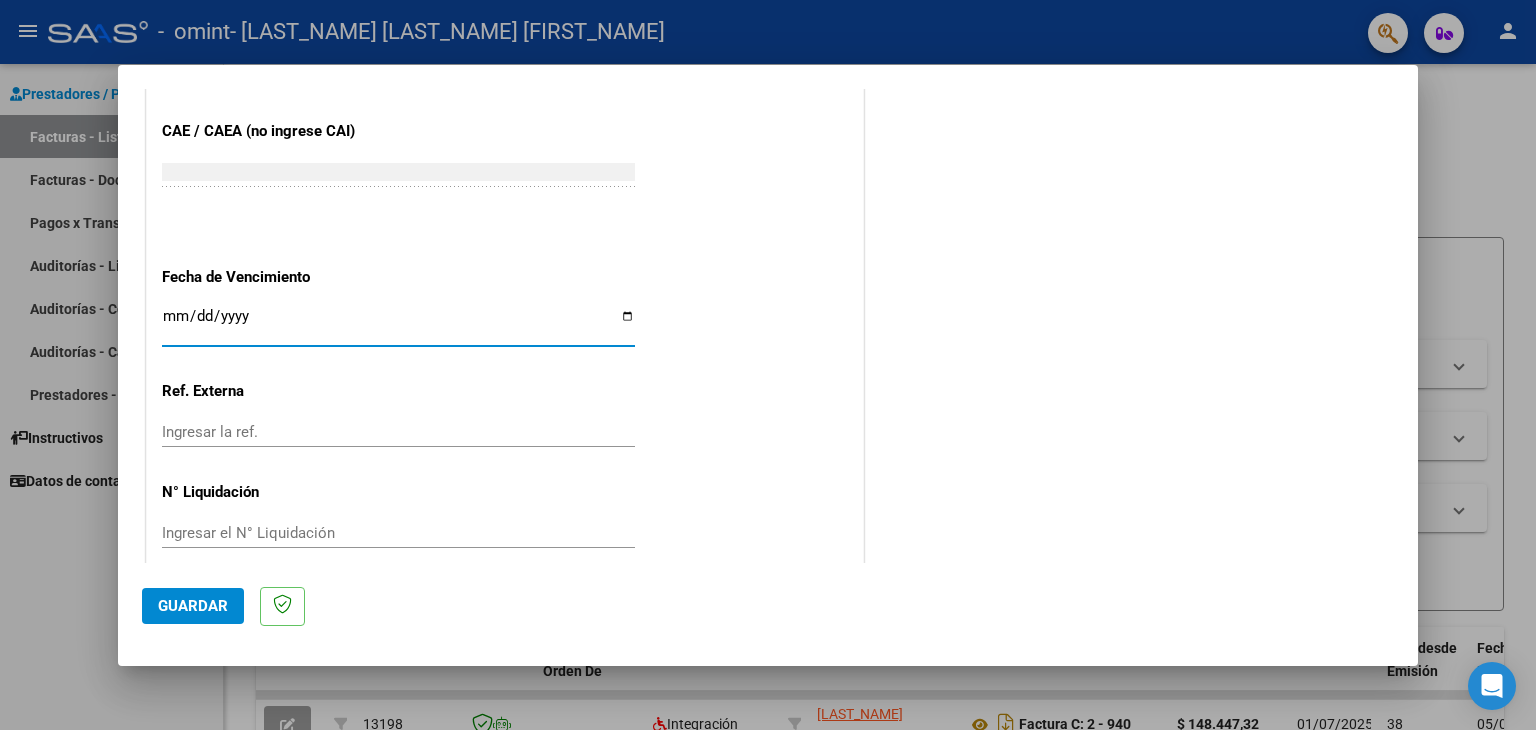 type on "2025-08-10" 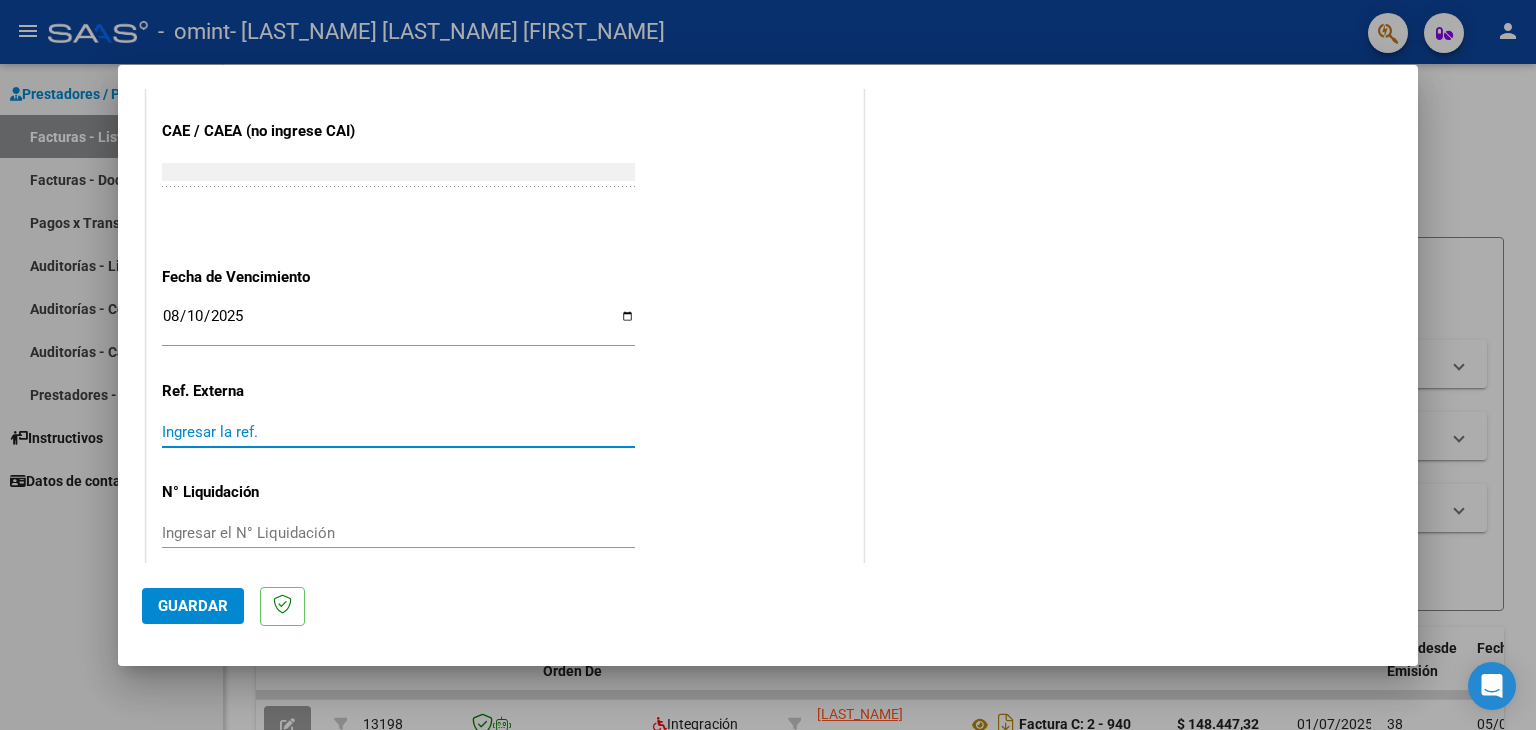 click on "Ingresar la ref." at bounding box center [398, 432] 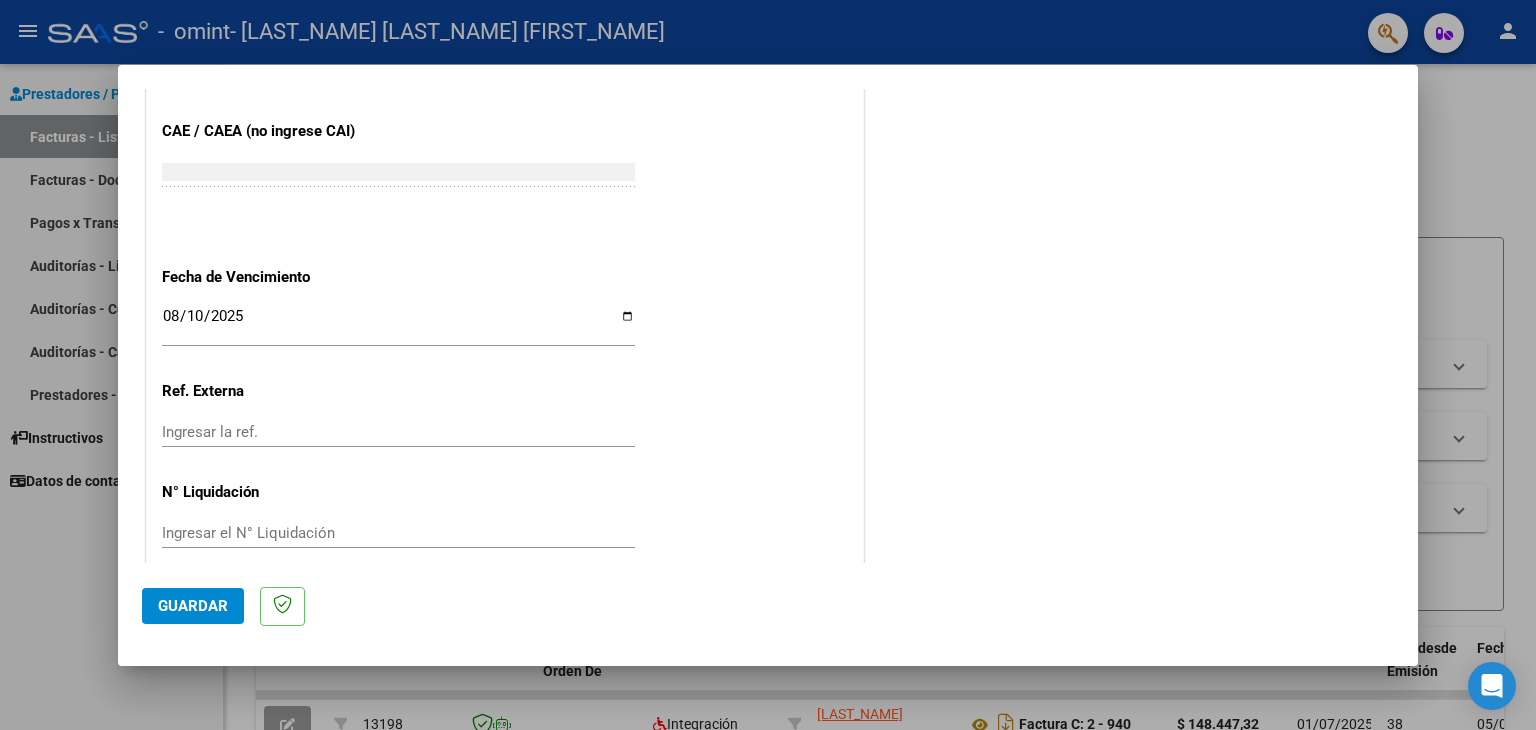 scroll, scrollTop: 1245, scrollLeft: 0, axis: vertical 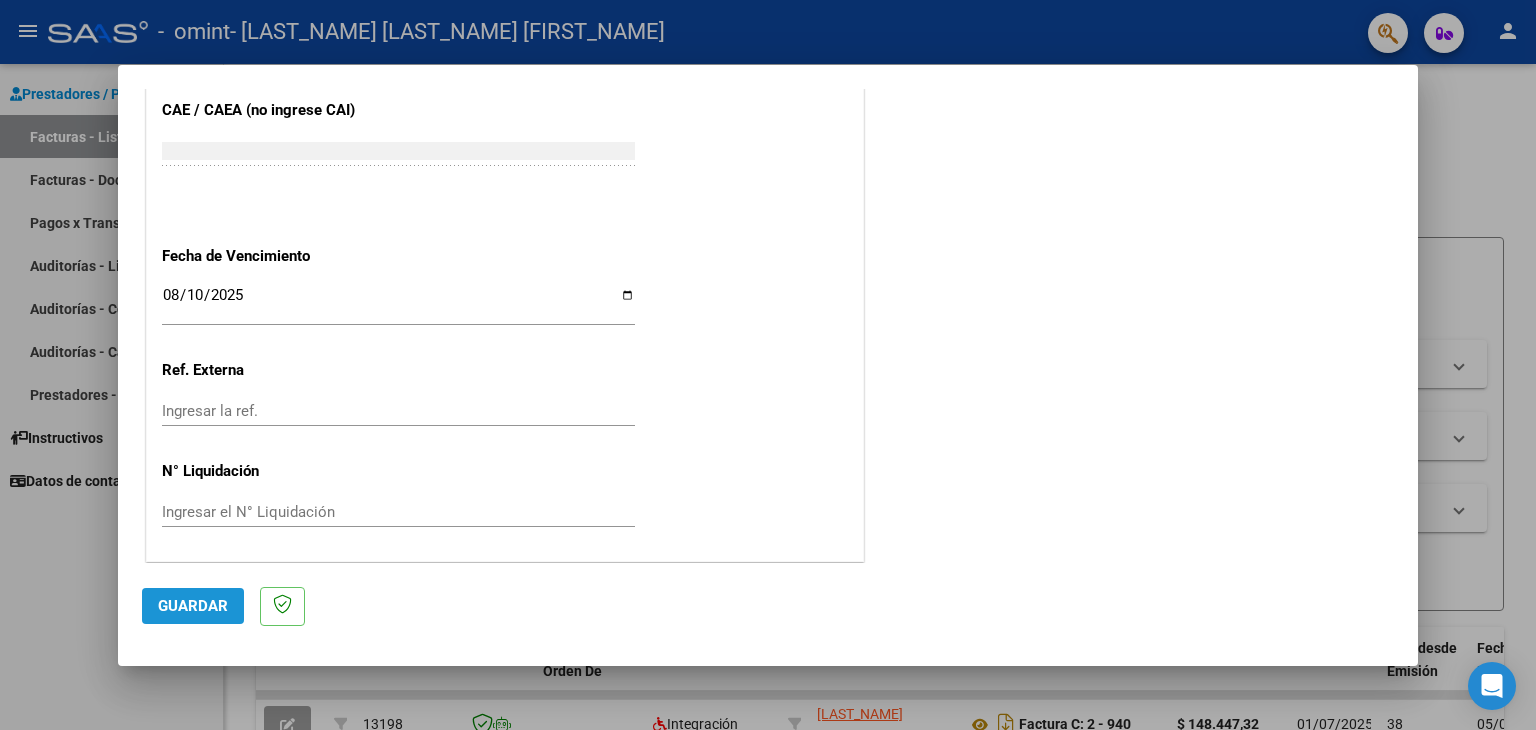 click on "Guardar" 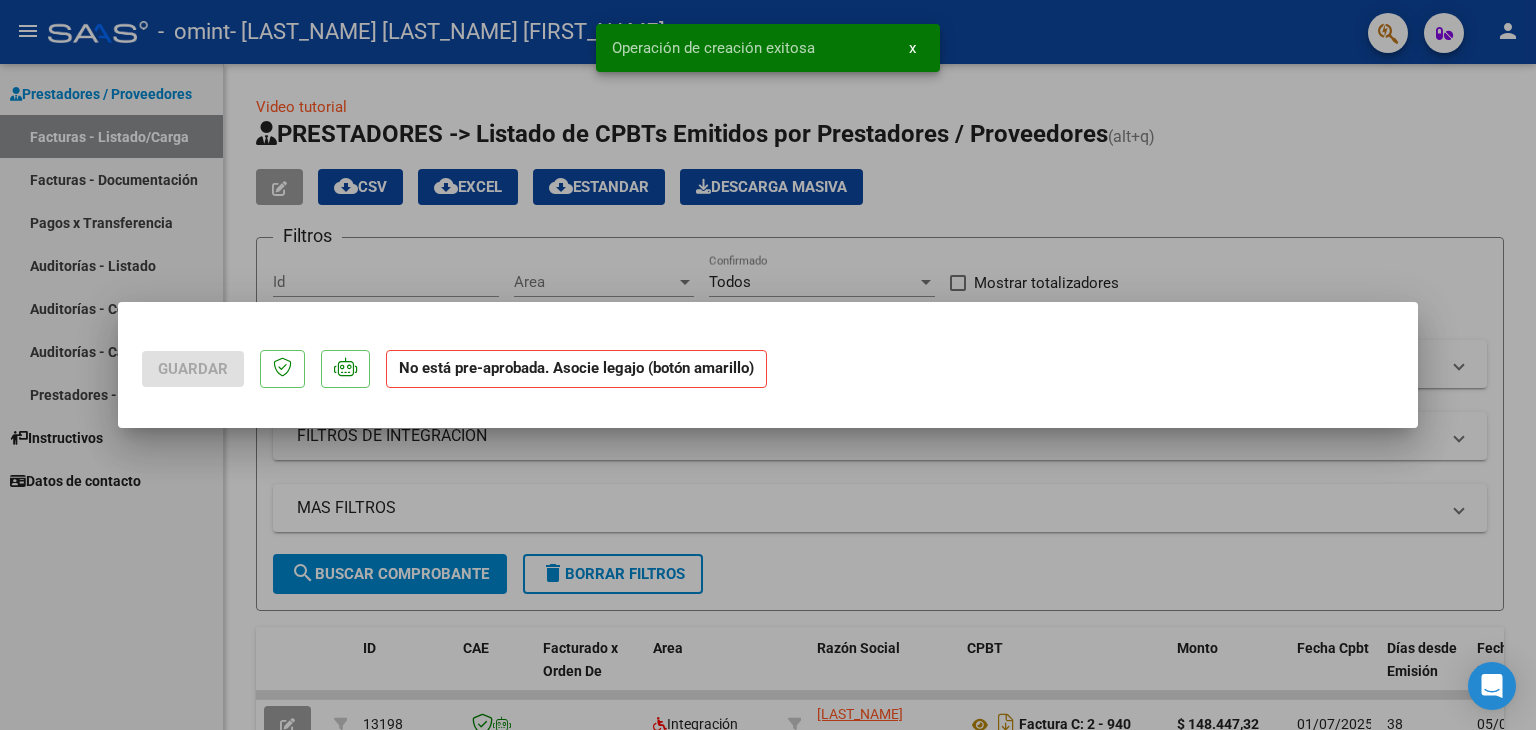 scroll, scrollTop: 0, scrollLeft: 0, axis: both 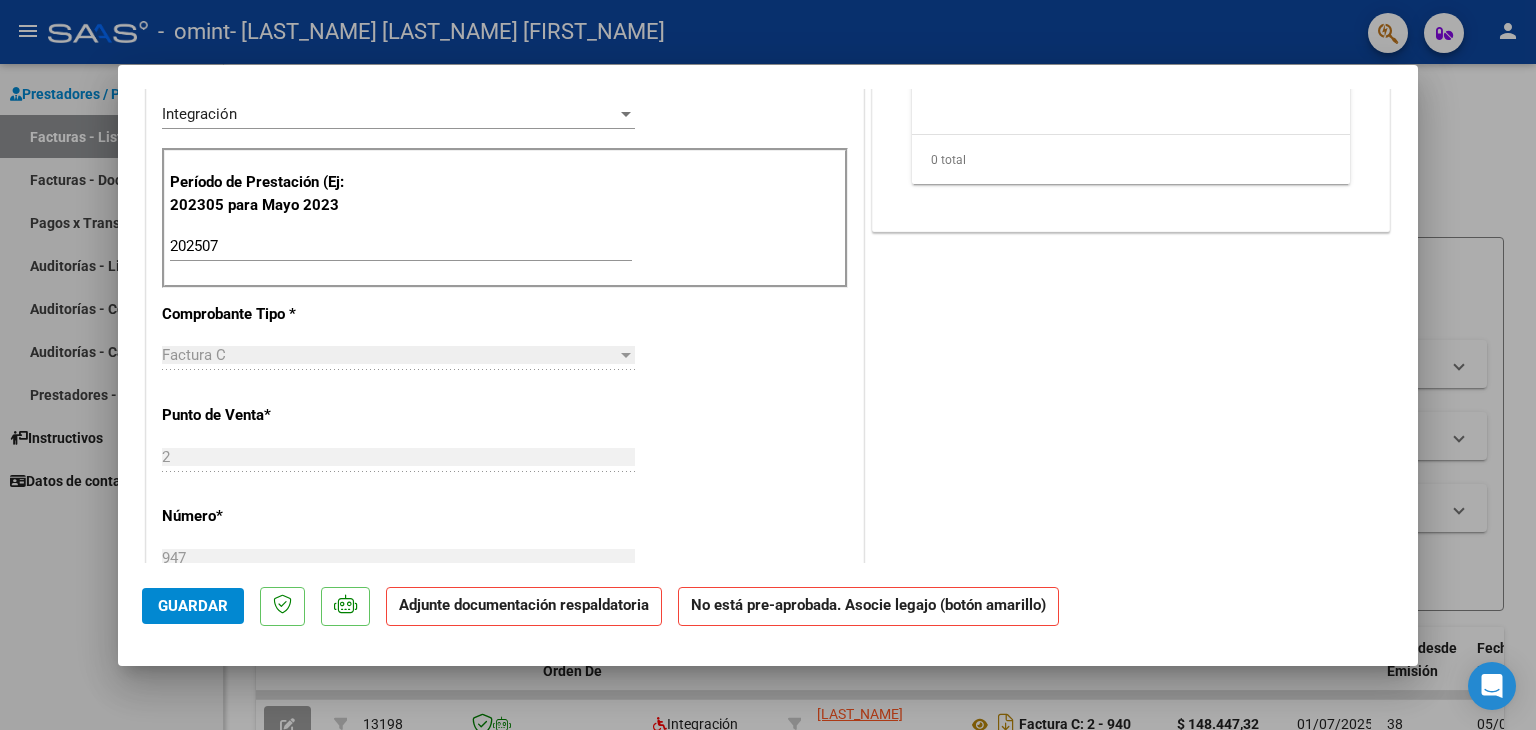 drag, startPoint x: 1417, startPoint y: 314, endPoint x: 732, endPoint y: -87, distance: 793.74176 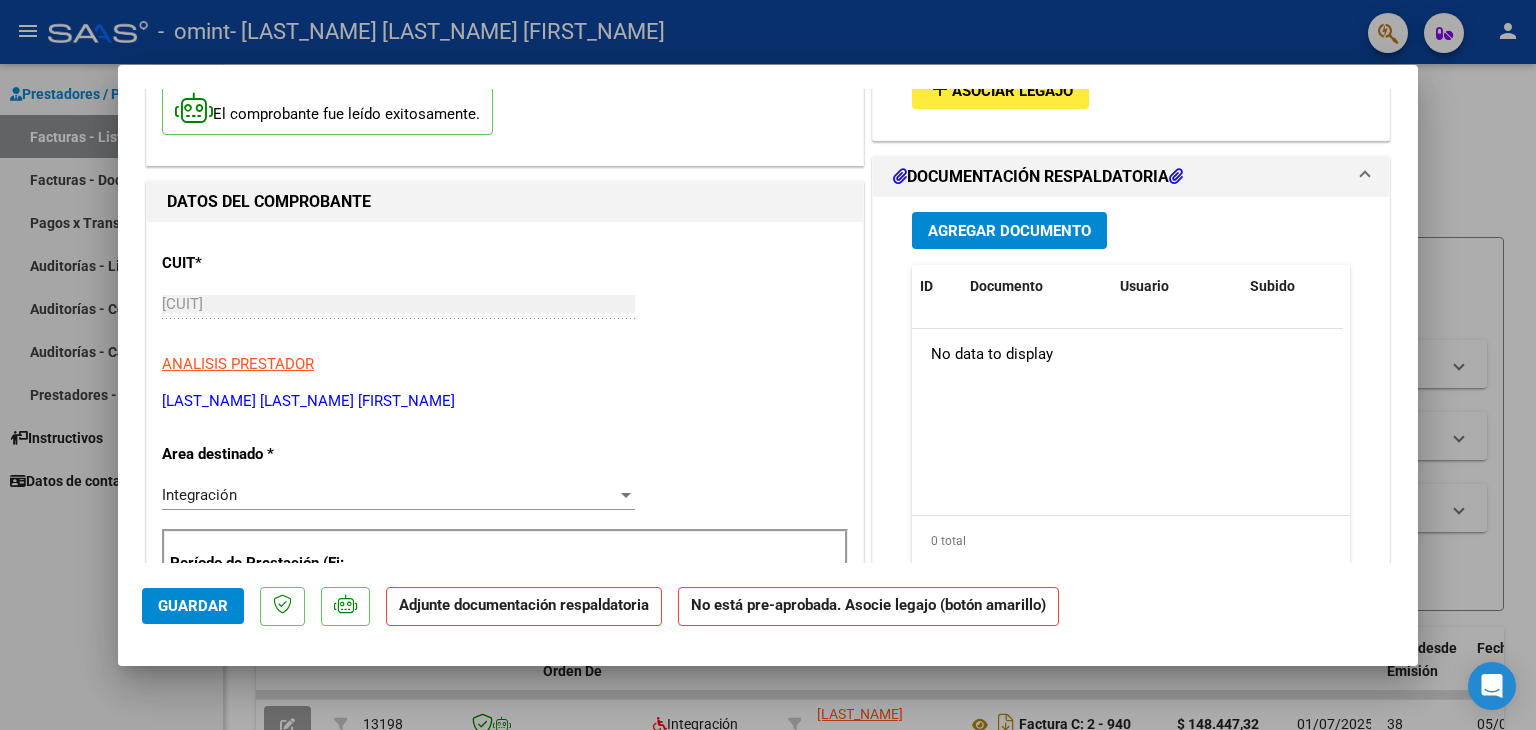 click at bounding box center [768, 365] 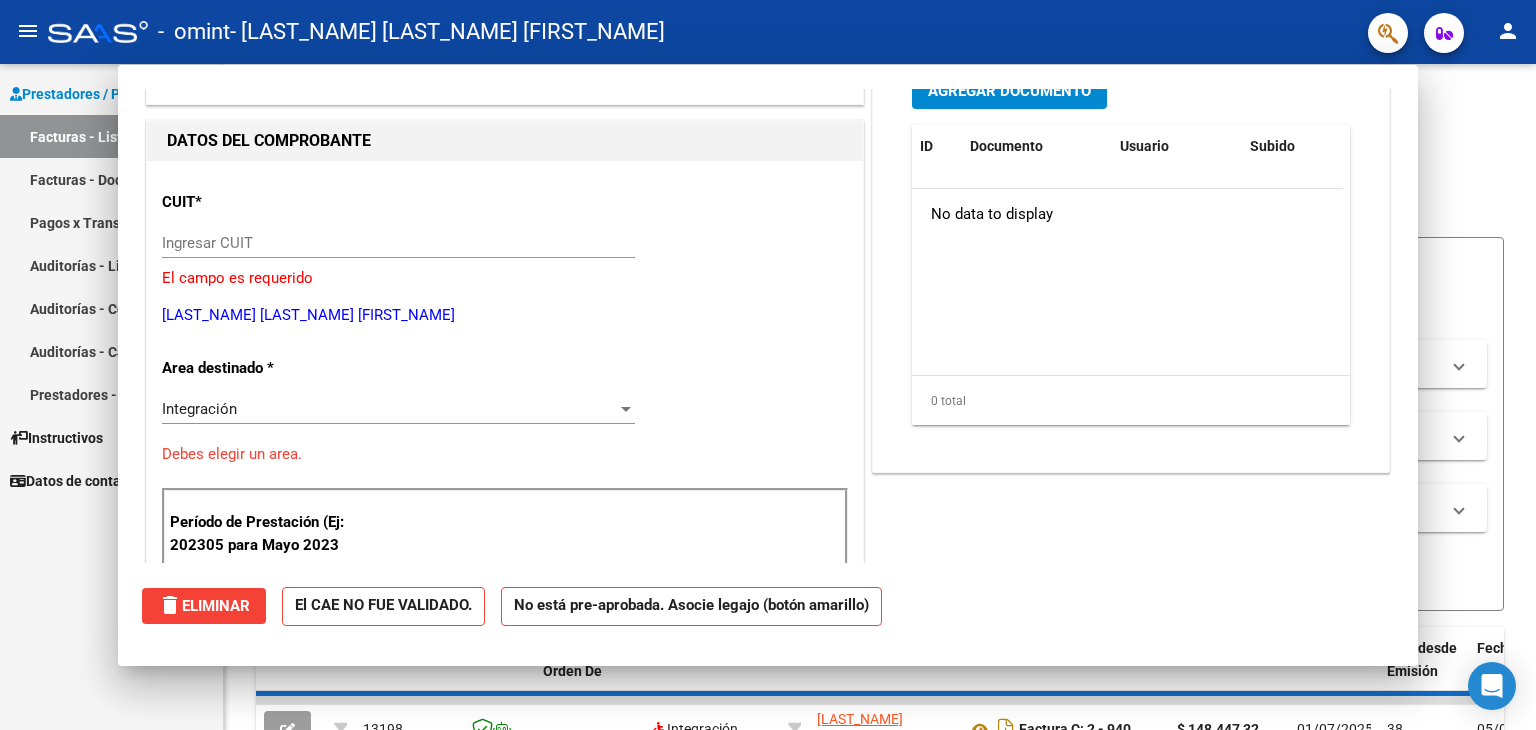 scroll, scrollTop: 168, scrollLeft: 0, axis: vertical 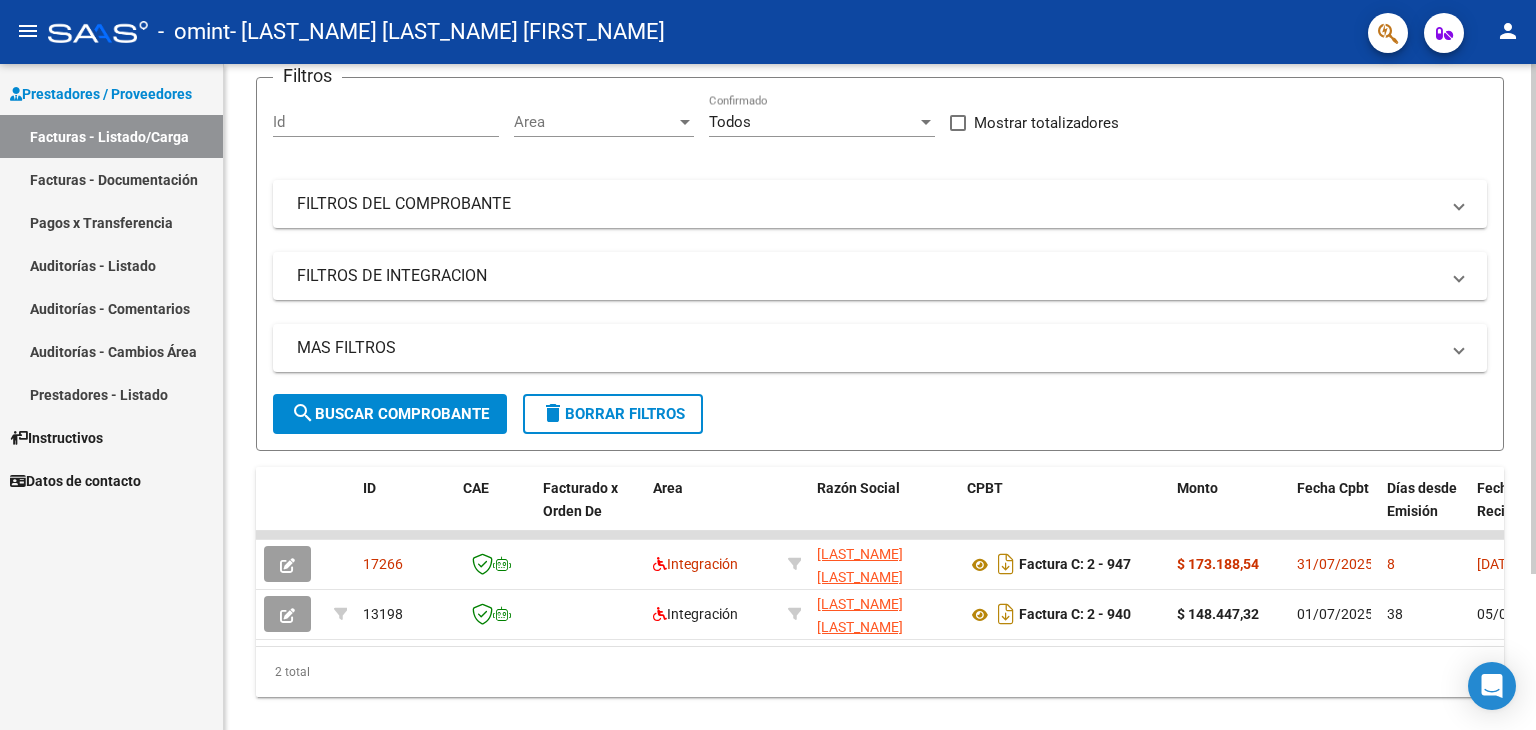 click 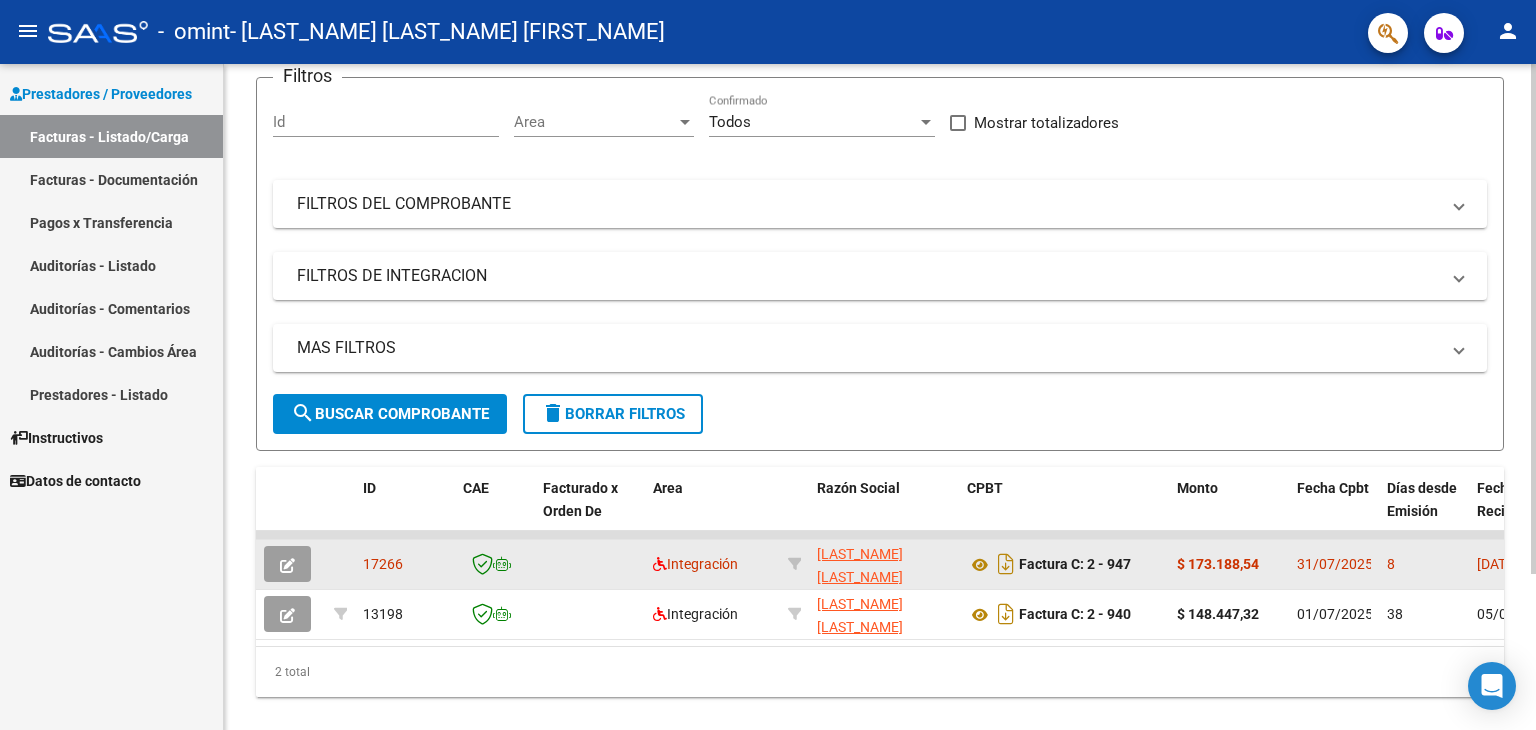 click on "$ 173.188,54" 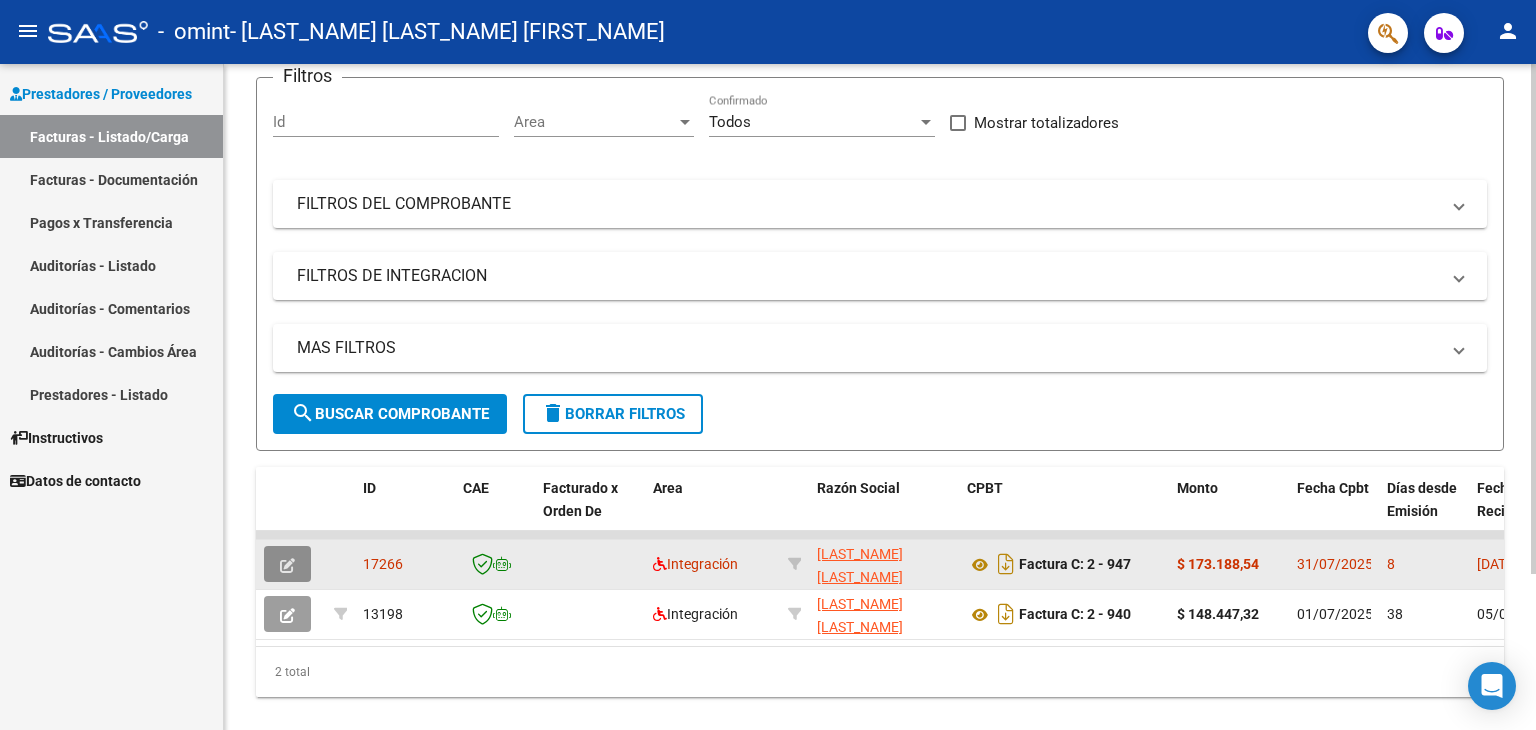 click 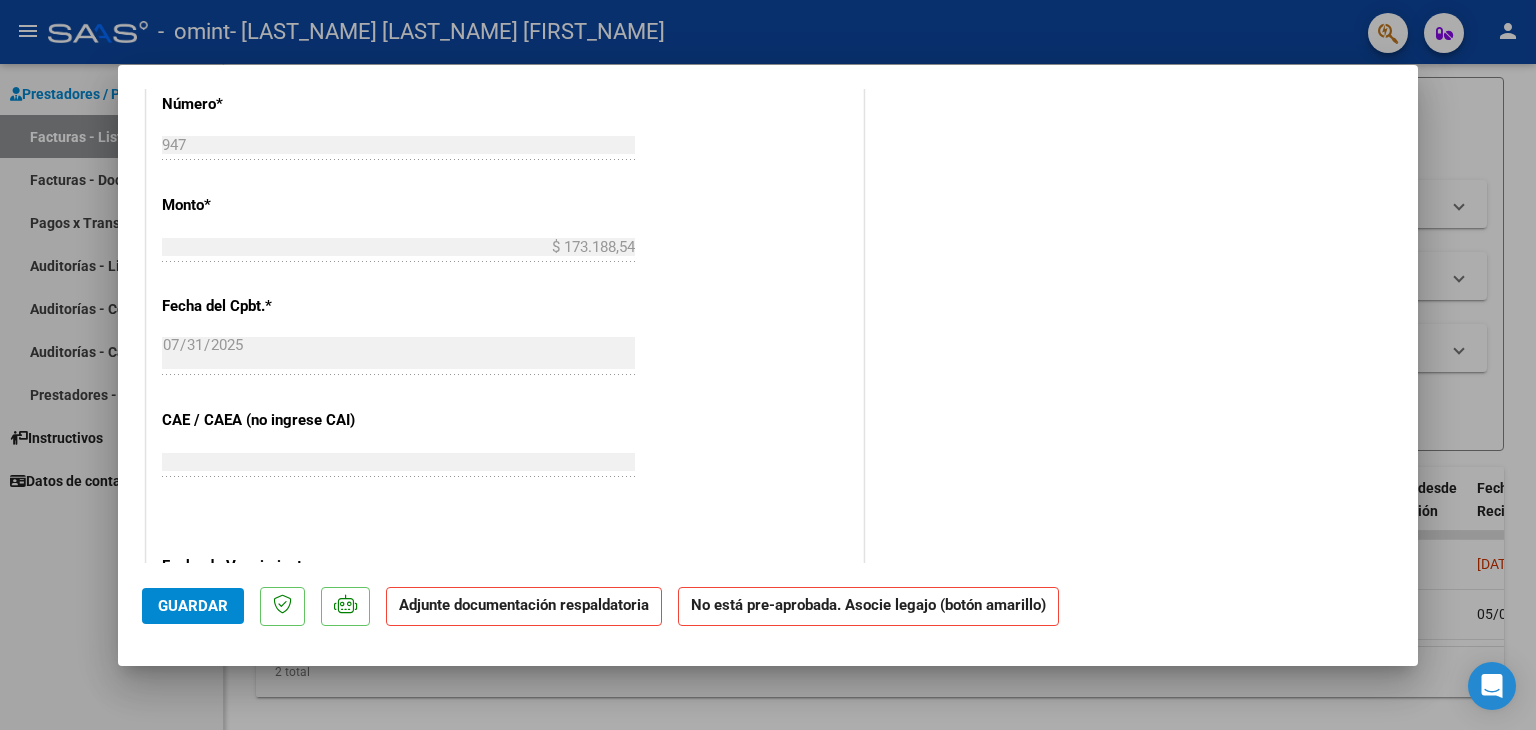 scroll, scrollTop: 852, scrollLeft: 0, axis: vertical 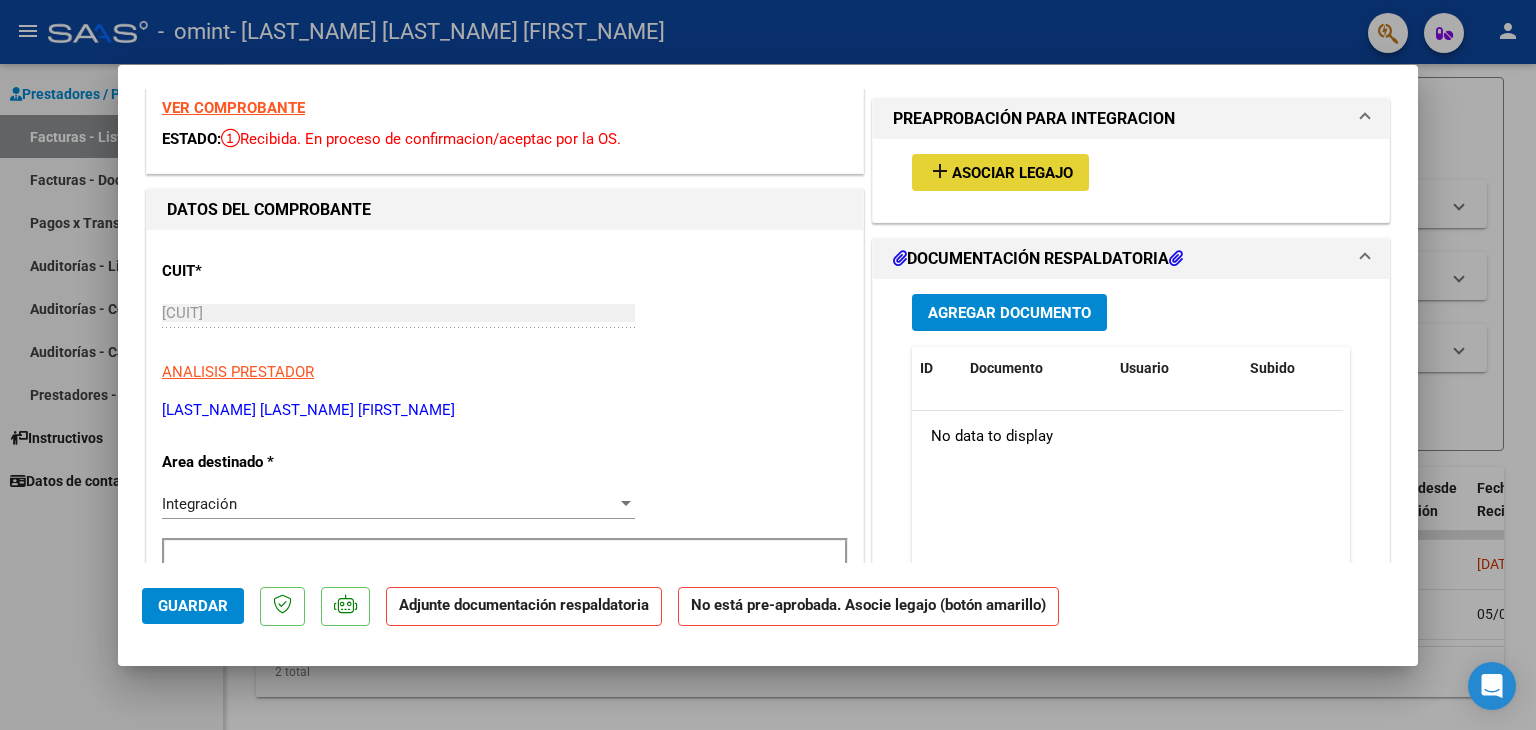 click on "Asociar Legajo" at bounding box center (1012, 173) 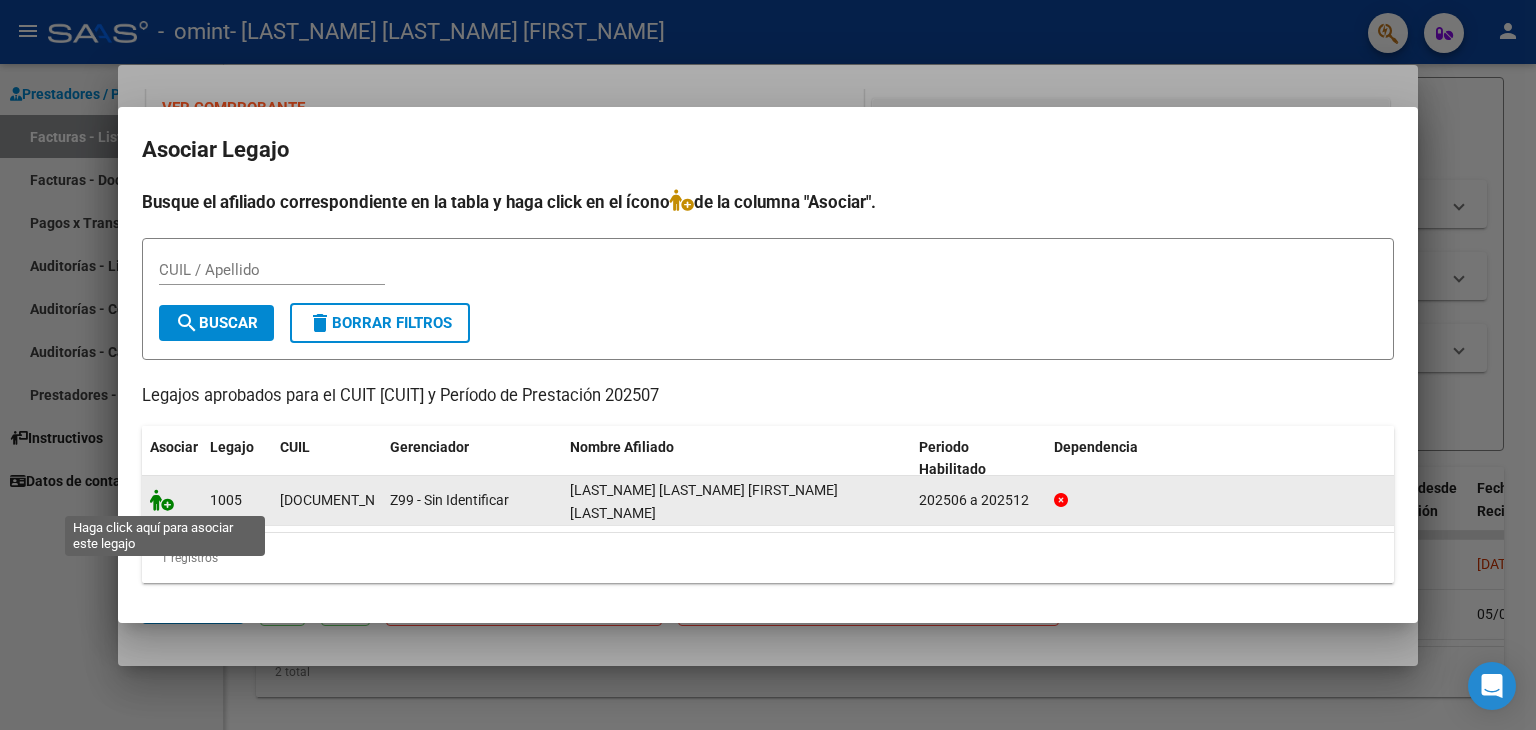 click 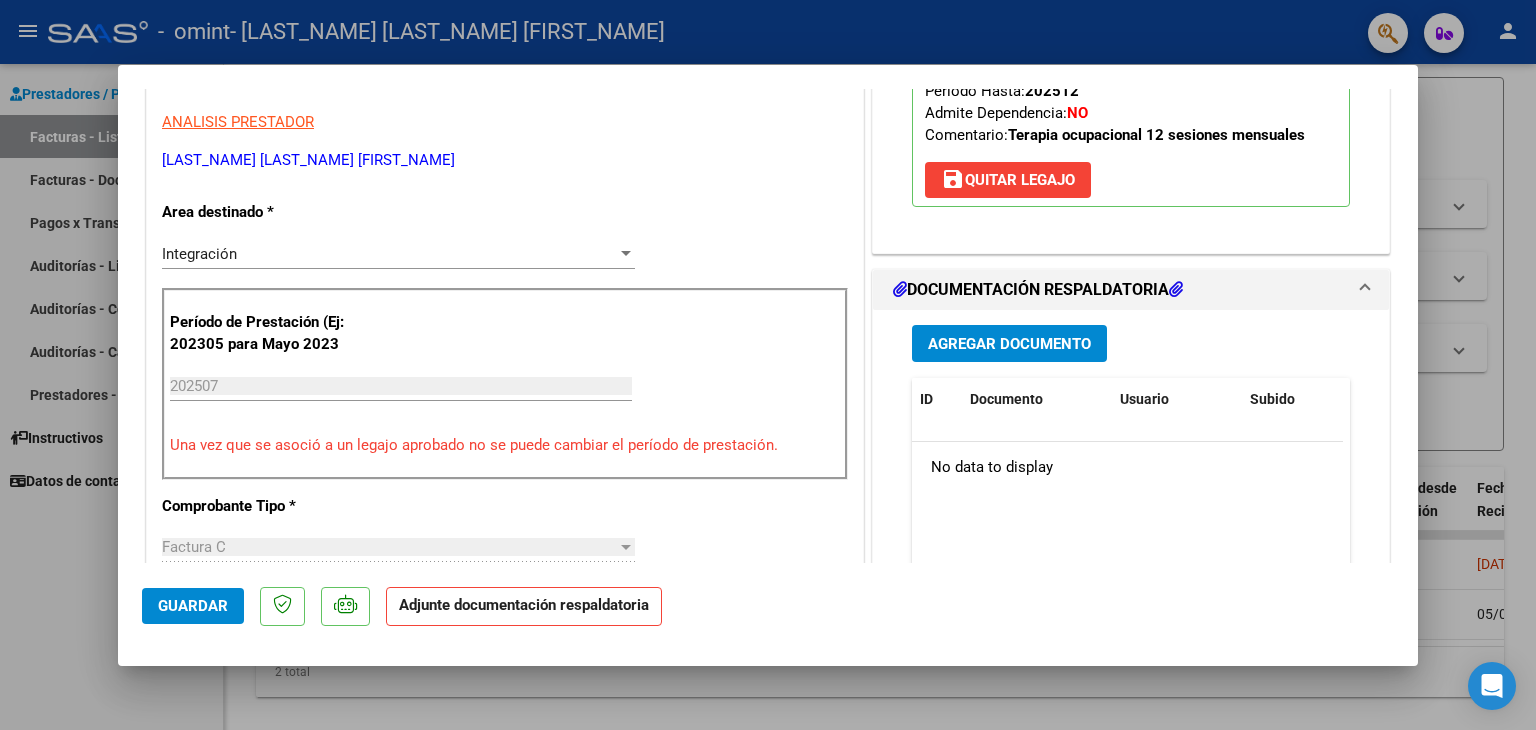 scroll, scrollTop: 336, scrollLeft: 0, axis: vertical 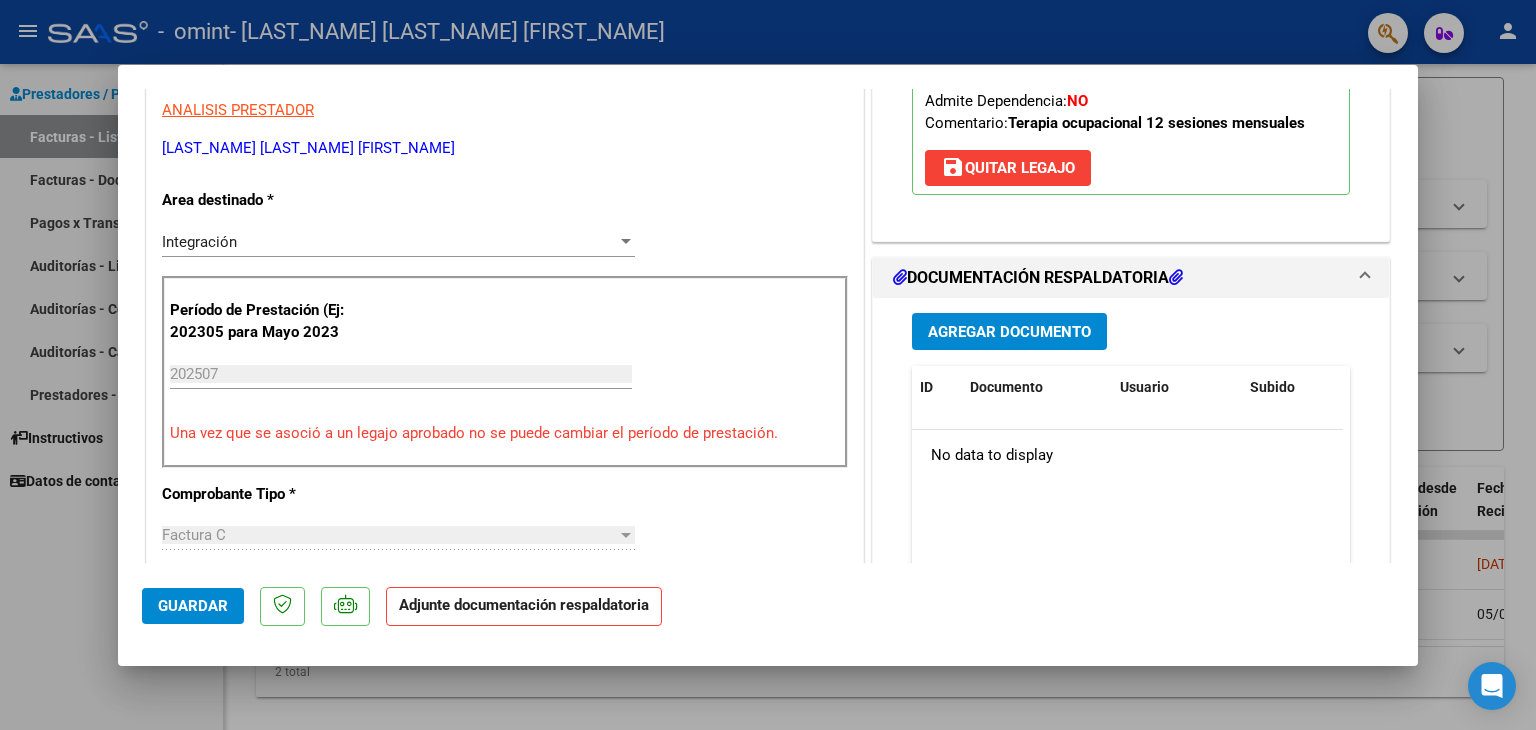 click on "DOCUMENTACIÓN RESPALDATORIA" at bounding box center (1038, 278) 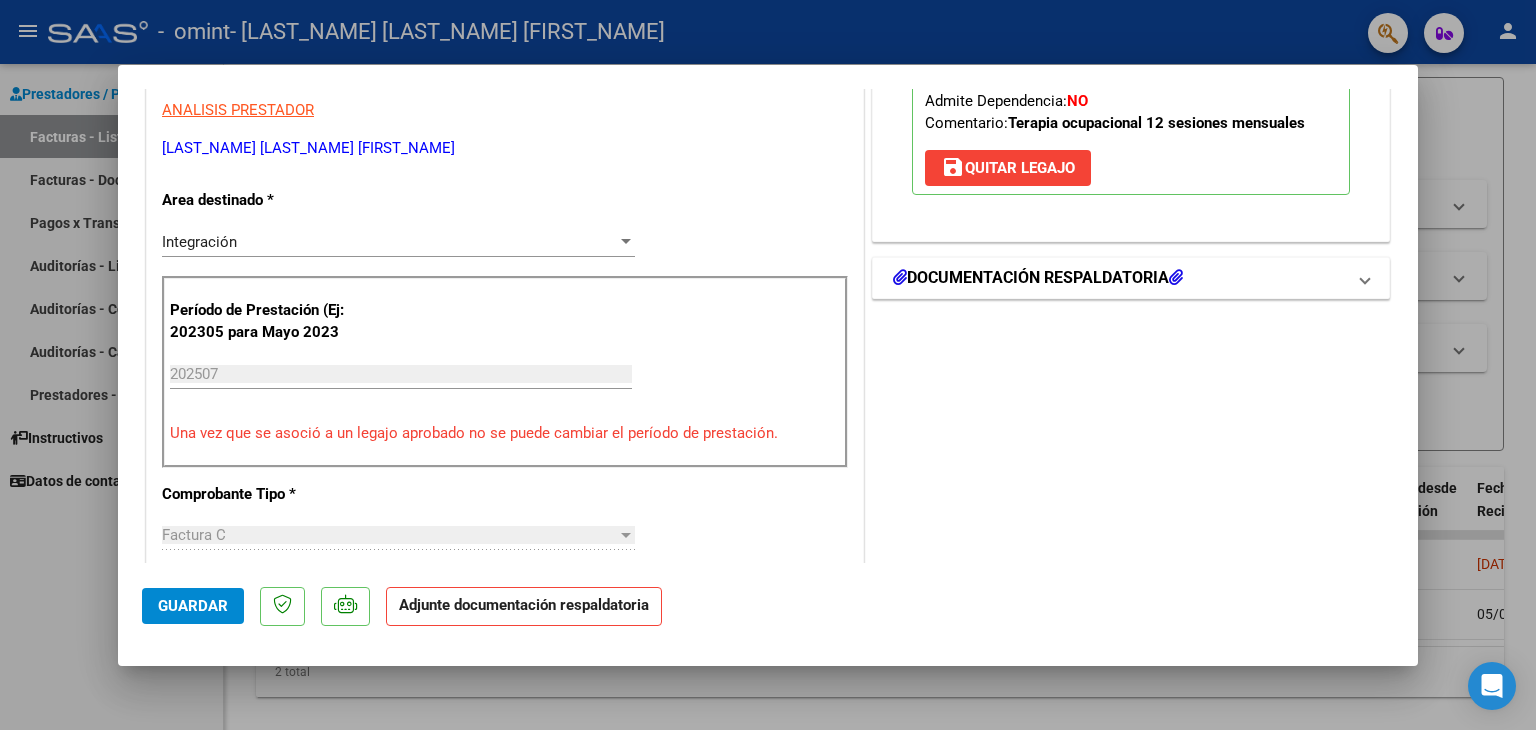 click on "DOCUMENTACIÓN RESPALDATORIA" at bounding box center [1038, 278] 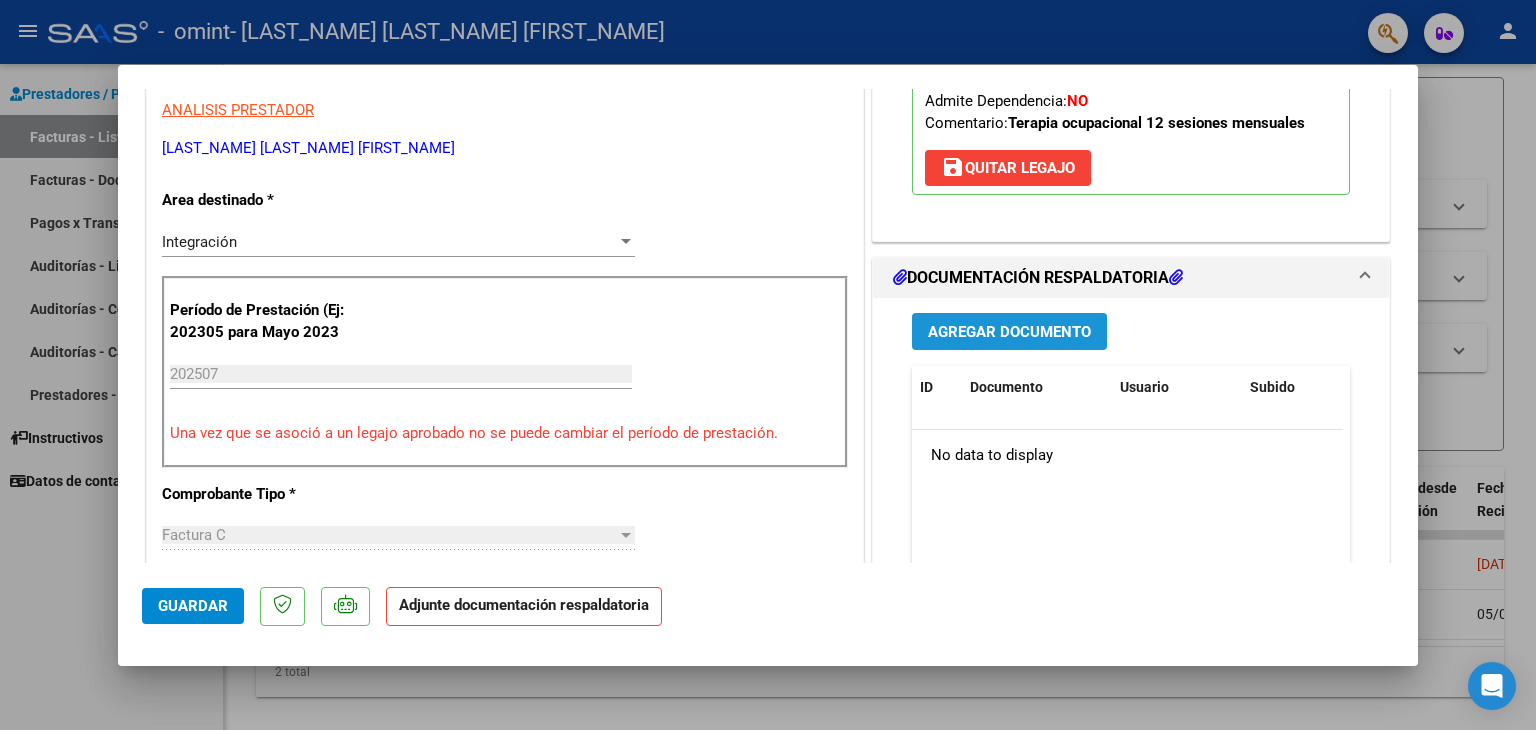 click on "Agregar Documento" at bounding box center (1009, 332) 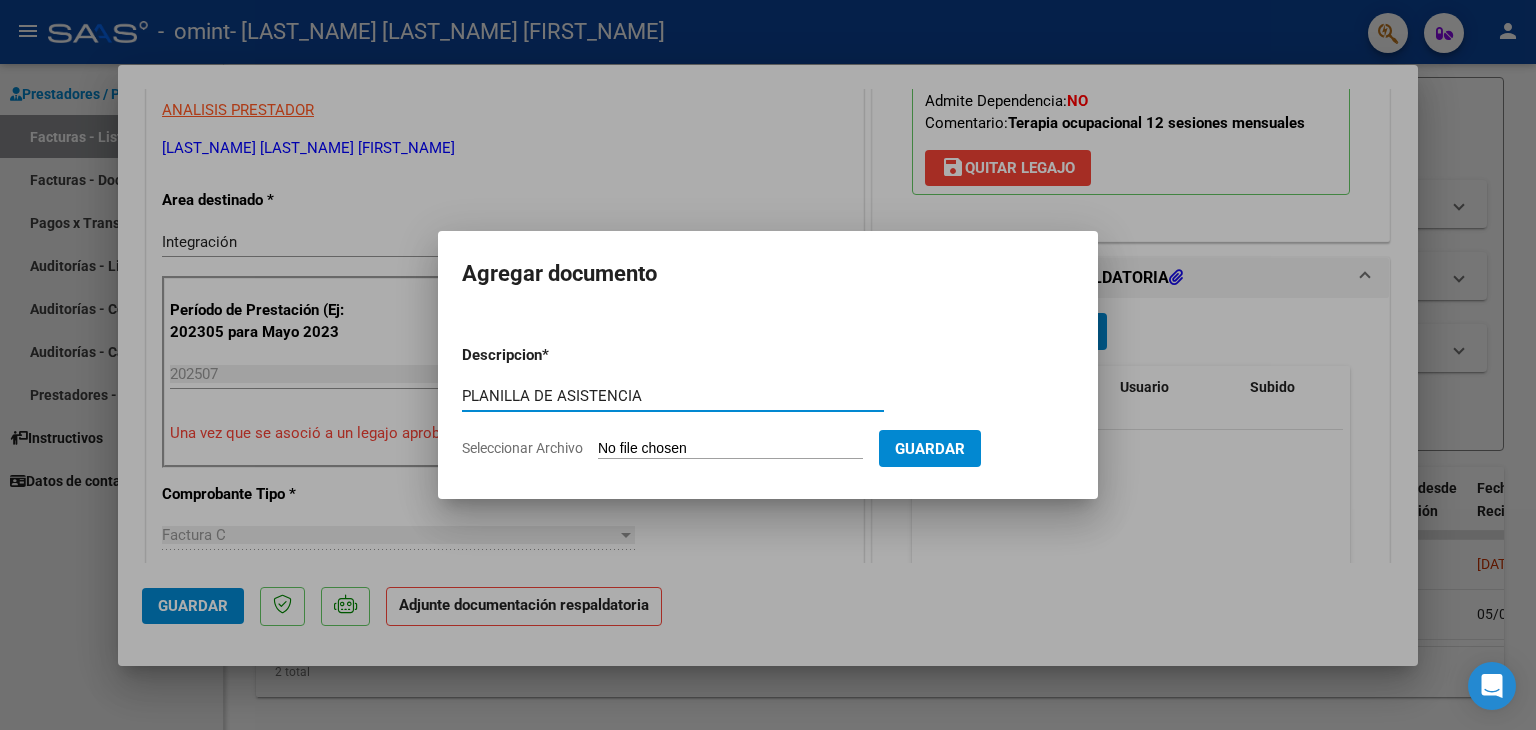 type on "PLANILLA DE ASISTENCIA" 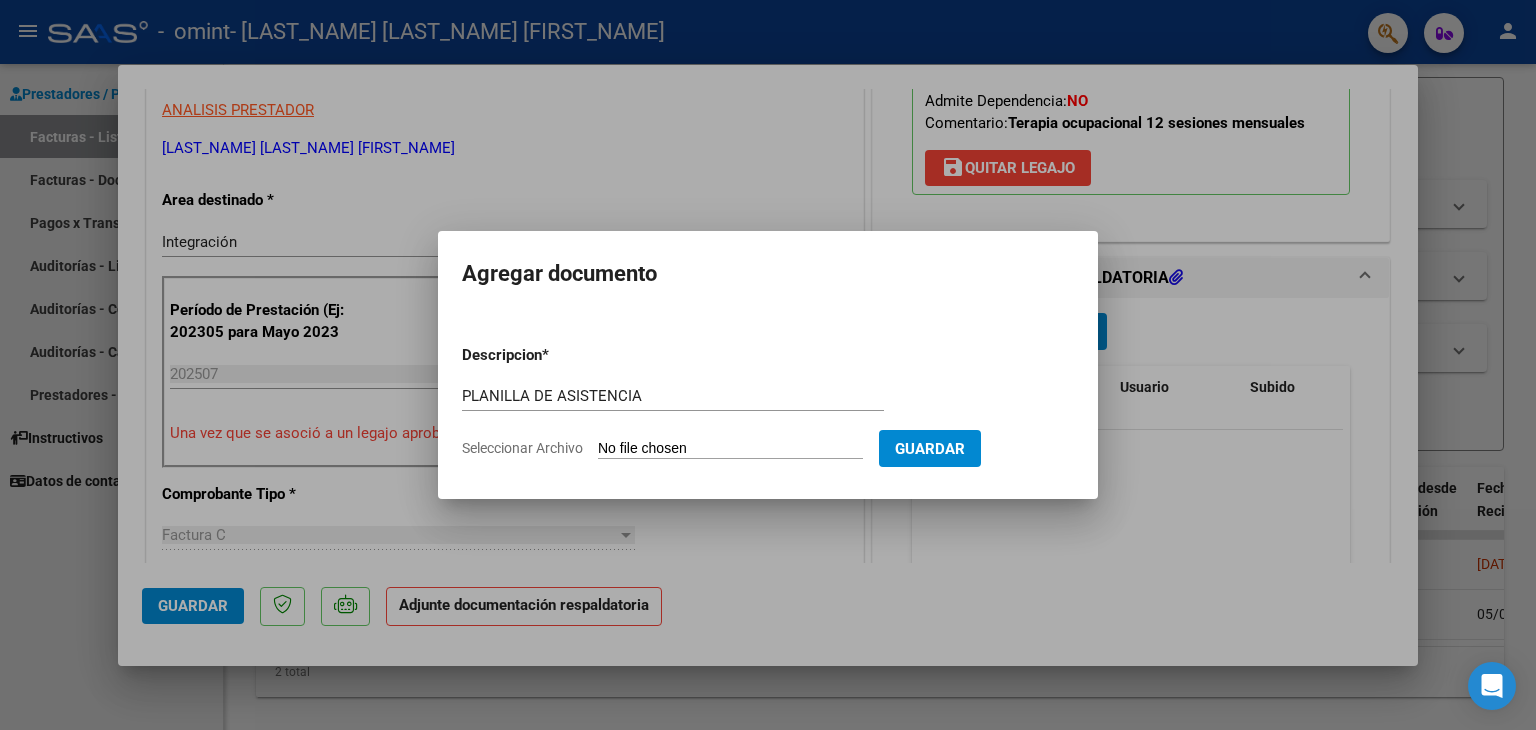 click on "Seleccionar Archivo" 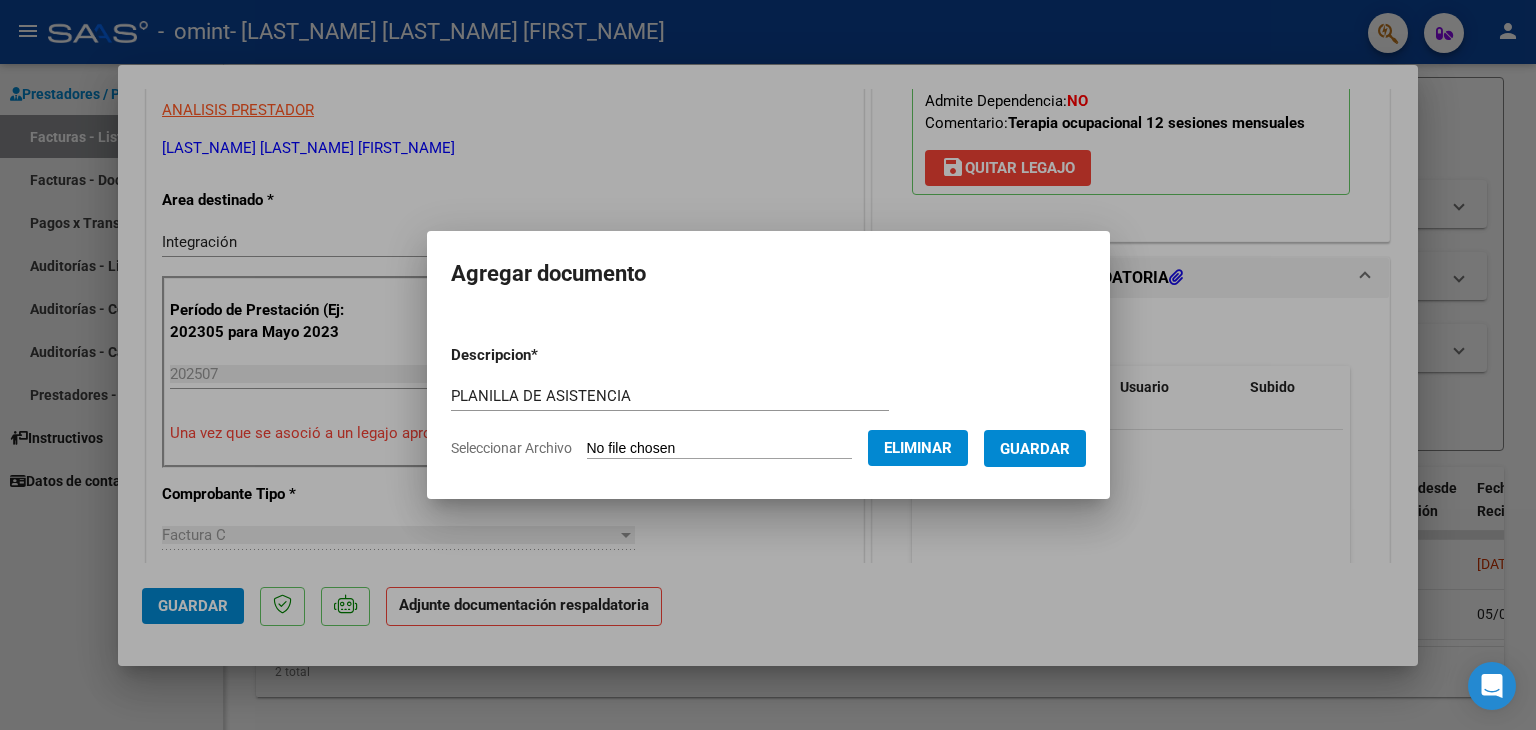 click on "Guardar" at bounding box center [1035, 449] 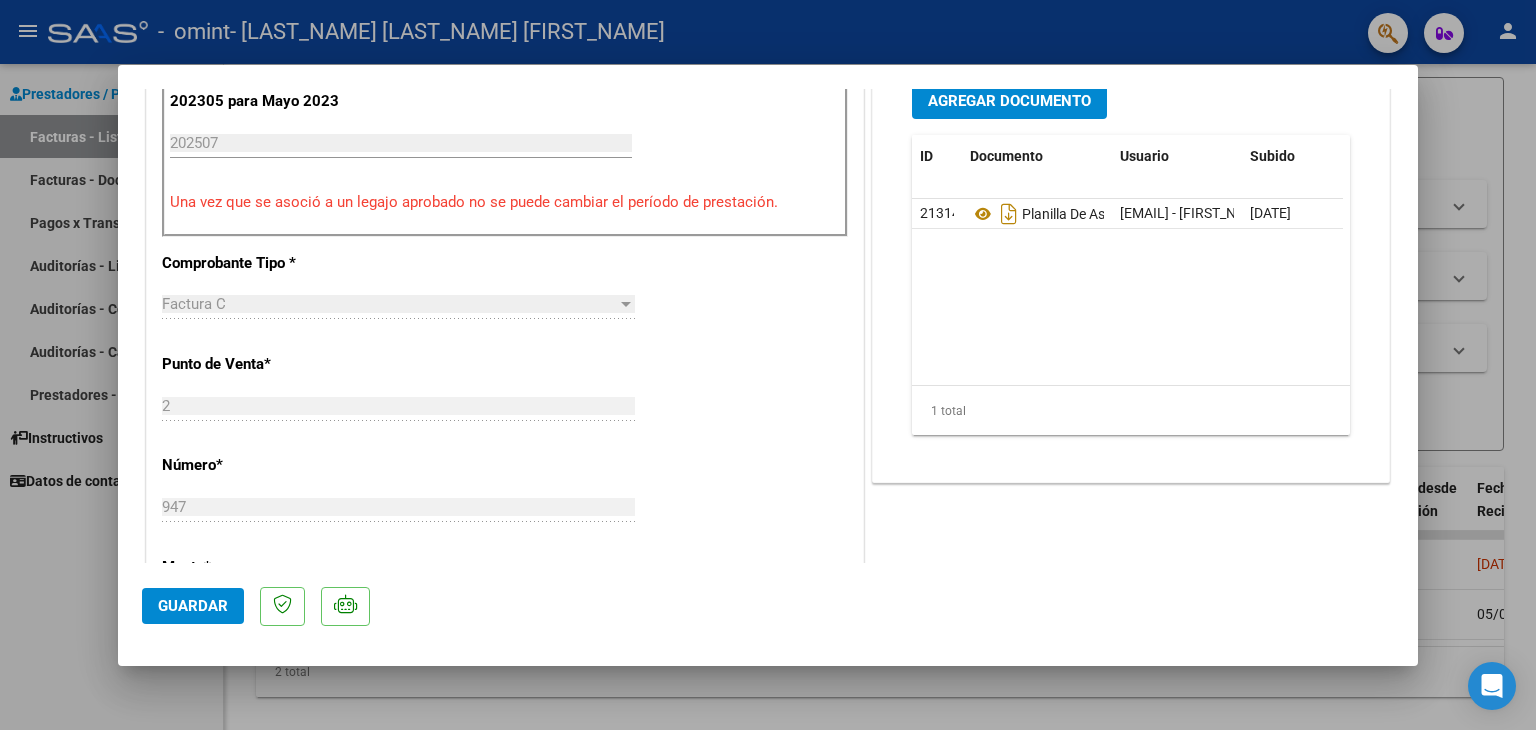 scroll, scrollTop: 517, scrollLeft: 0, axis: vertical 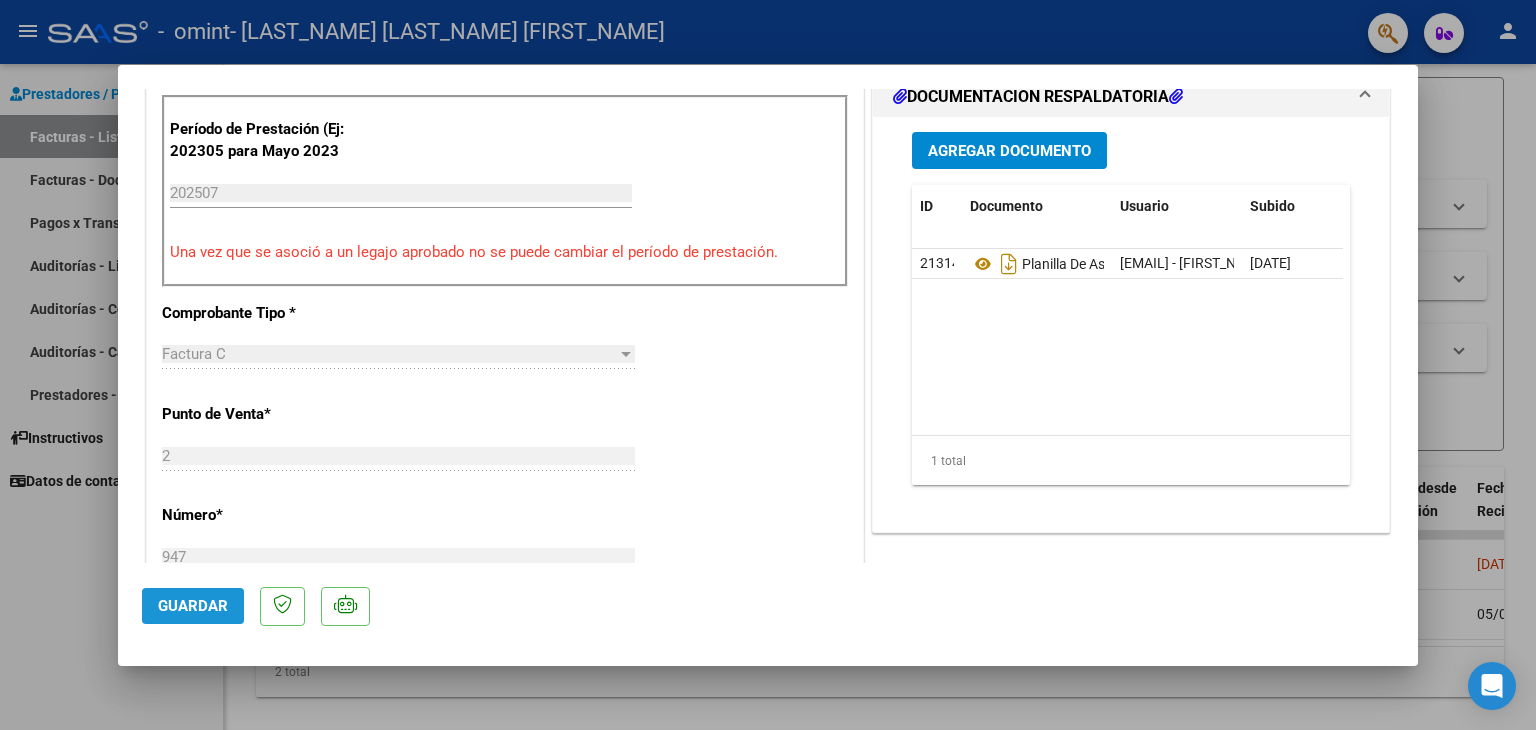 click on "Guardar" 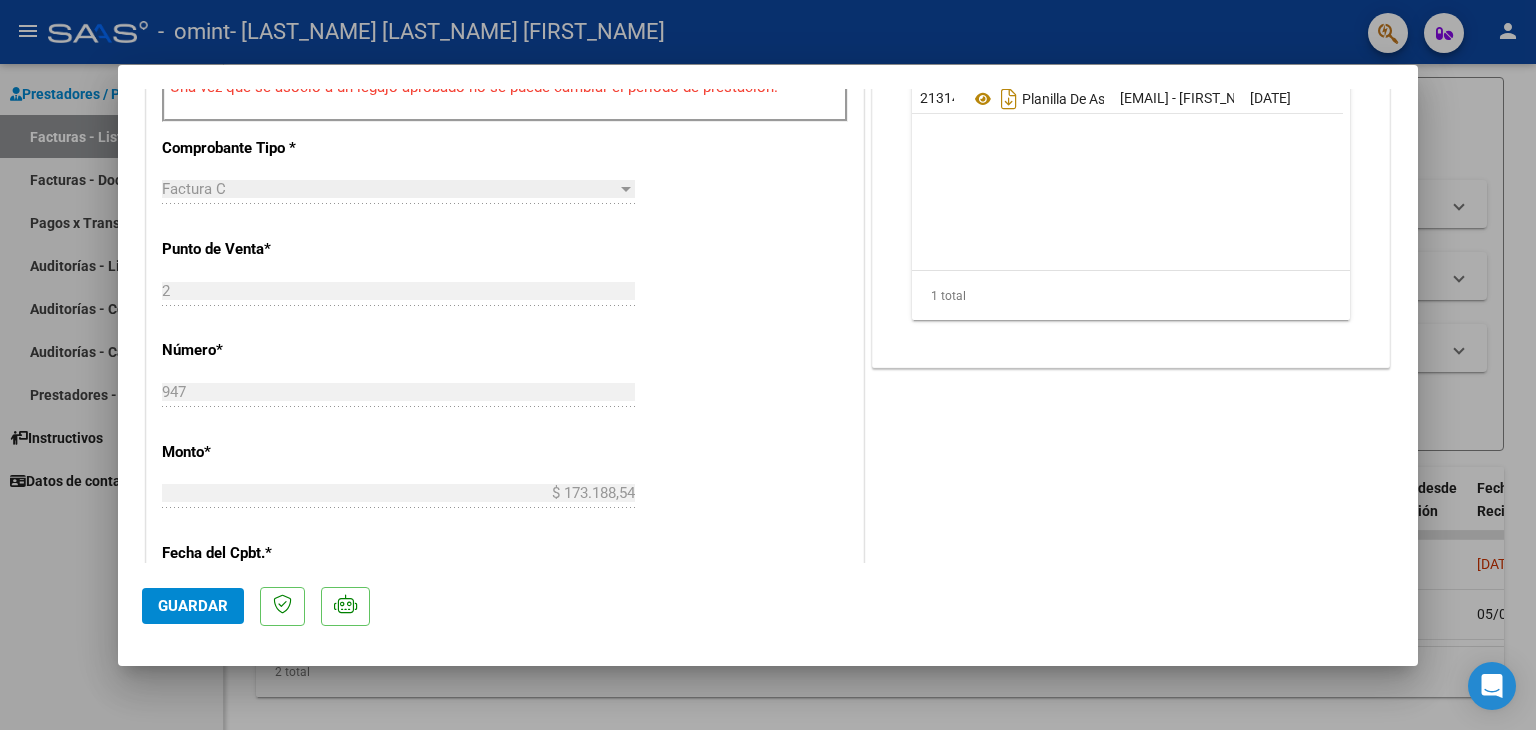 scroll, scrollTop: 688, scrollLeft: 0, axis: vertical 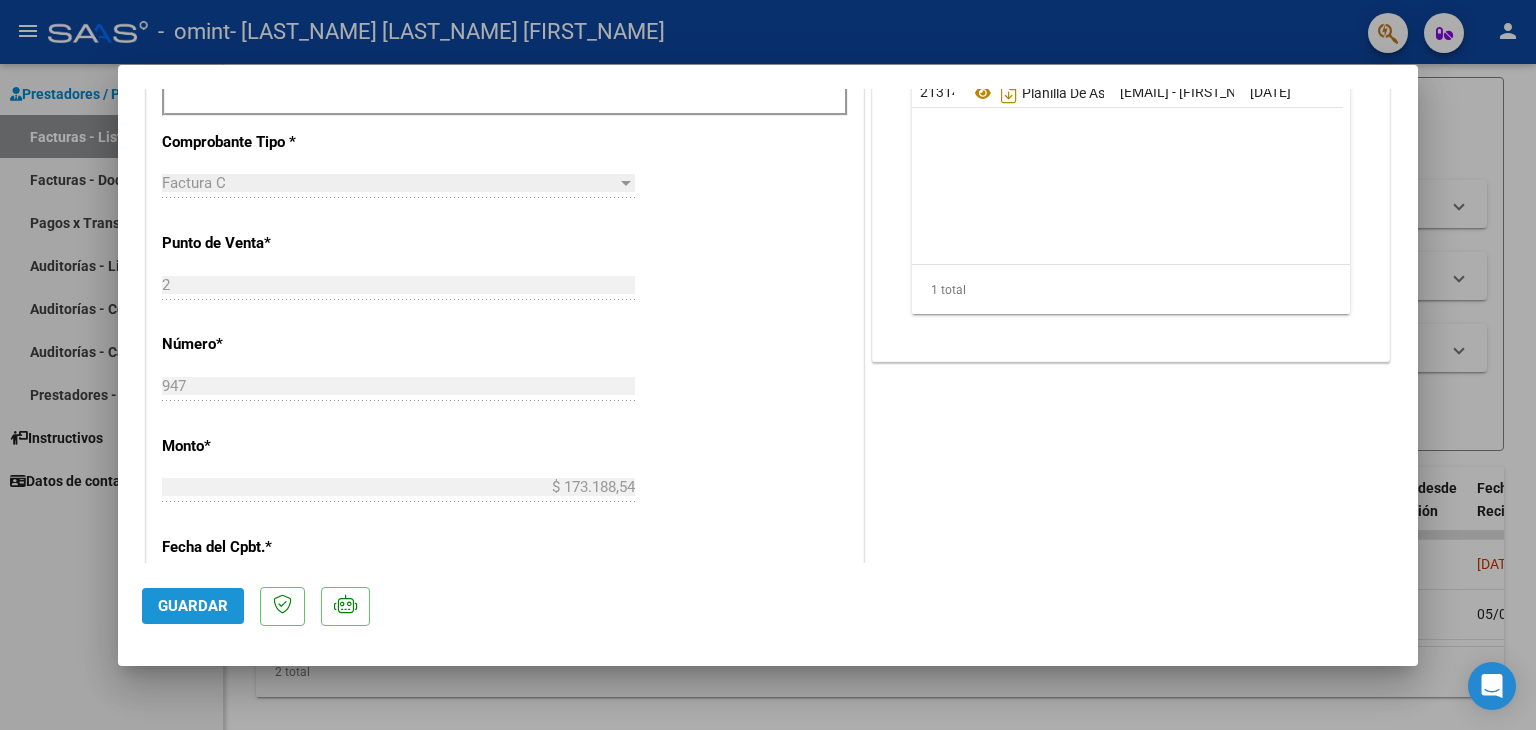 click on "Guardar" 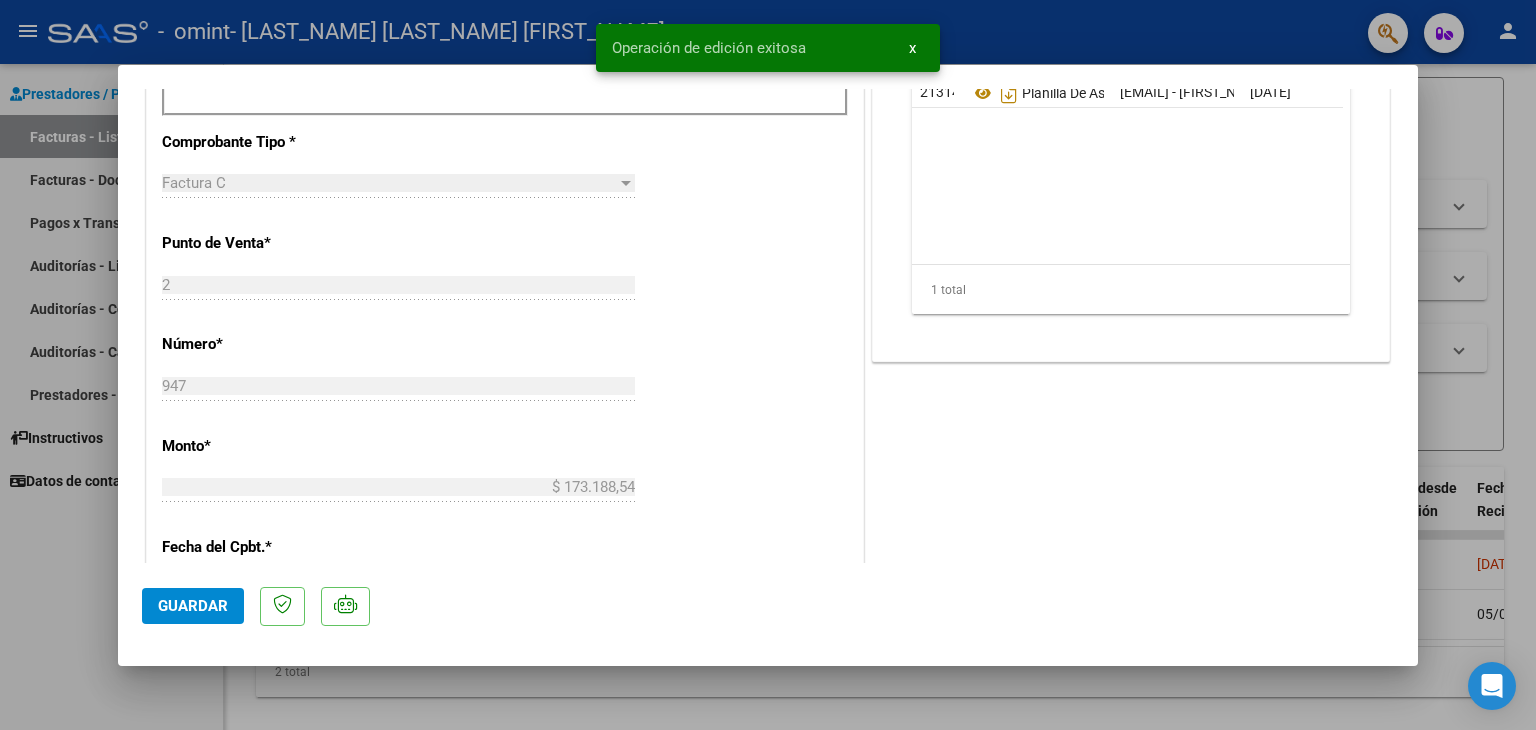 scroll, scrollTop: 0, scrollLeft: 0, axis: both 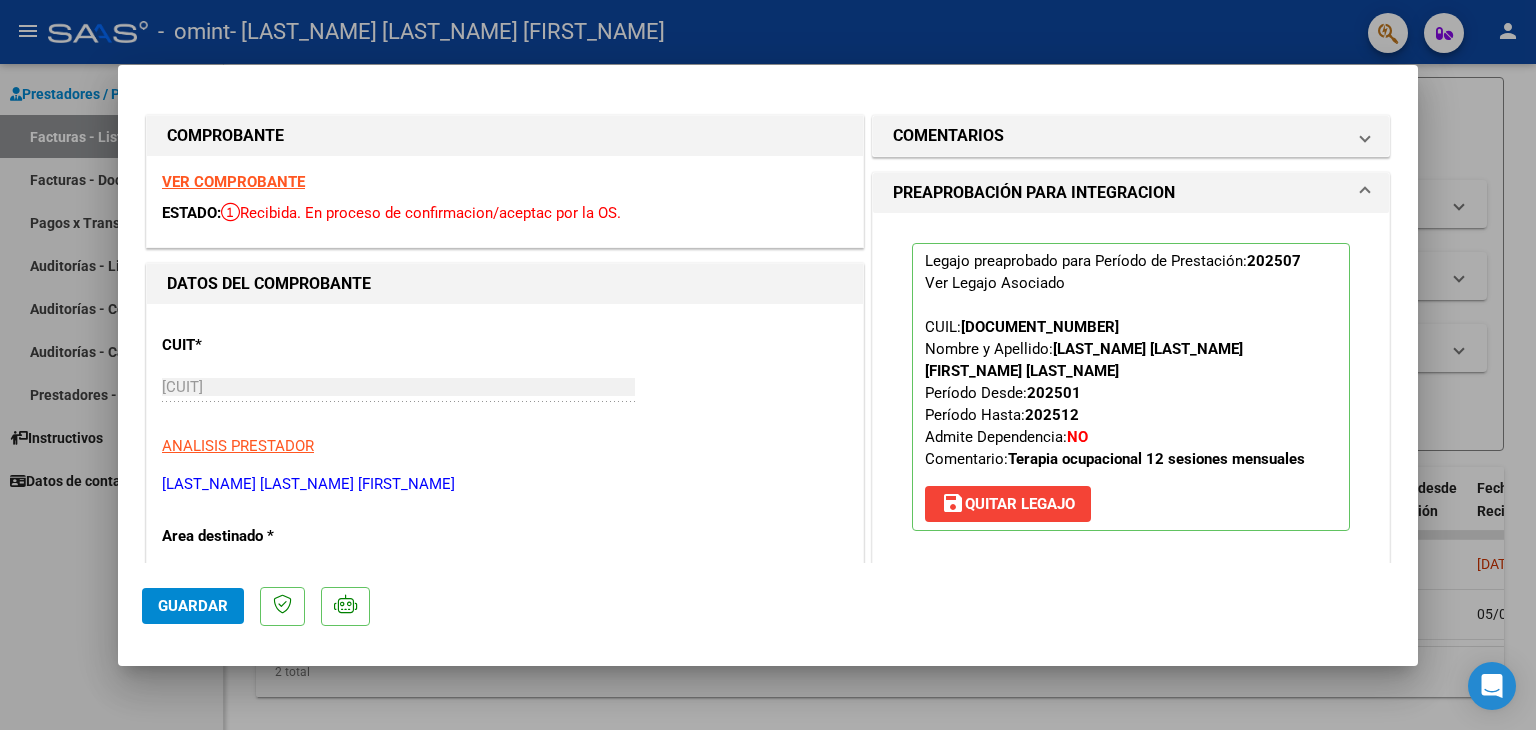 click at bounding box center [768, 365] 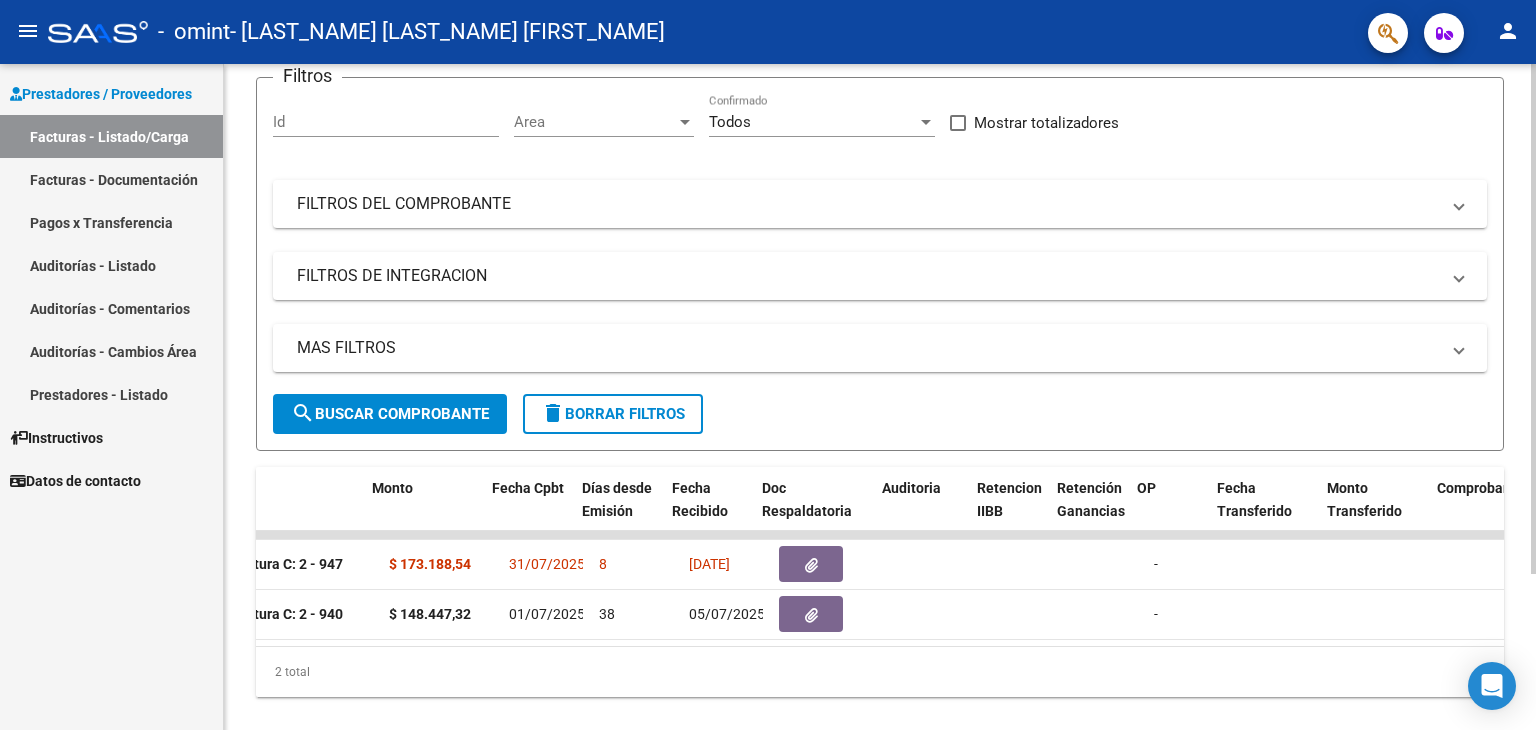 scroll, scrollTop: 0, scrollLeft: 804, axis: horizontal 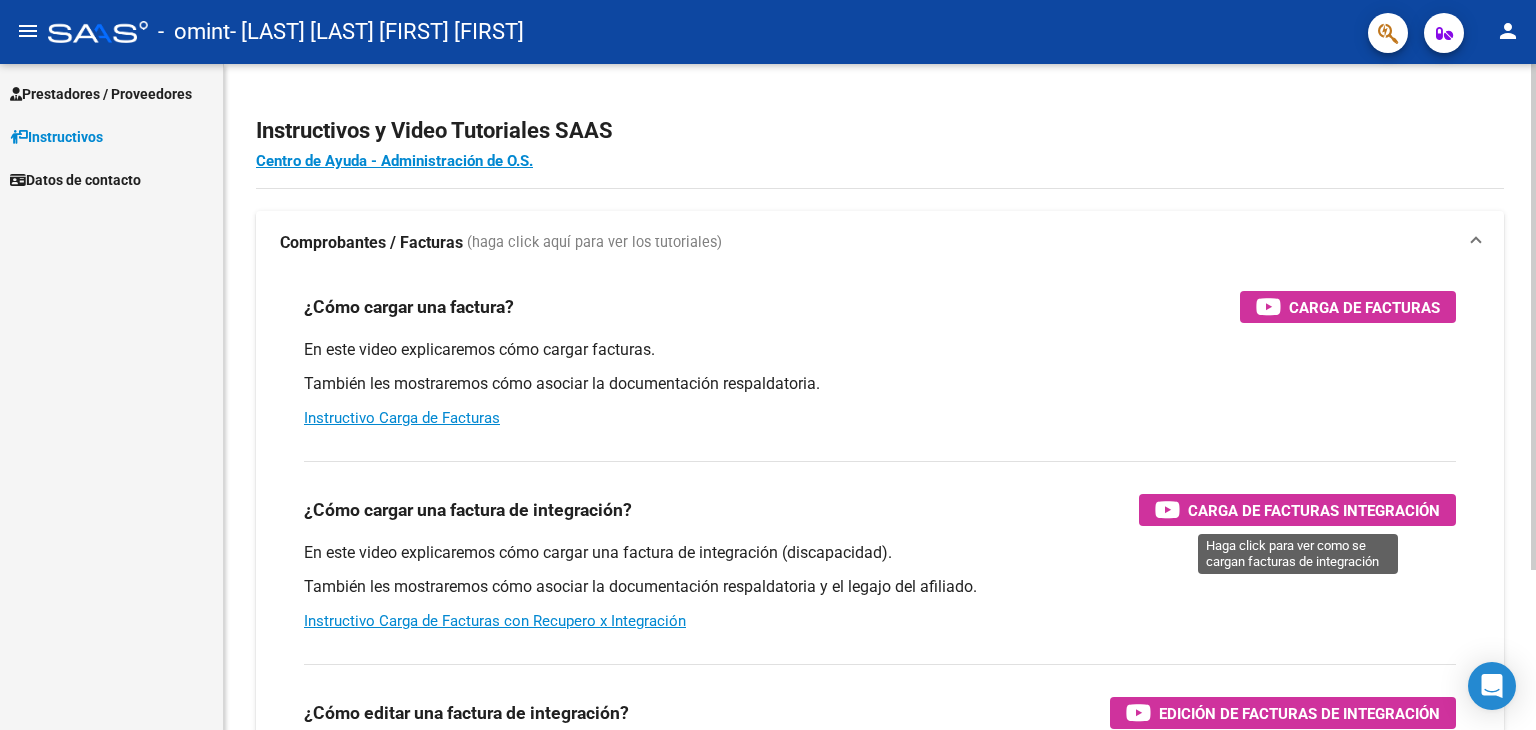 click on "Carga de Facturas Integración" at bounding box center (1314, 510) 